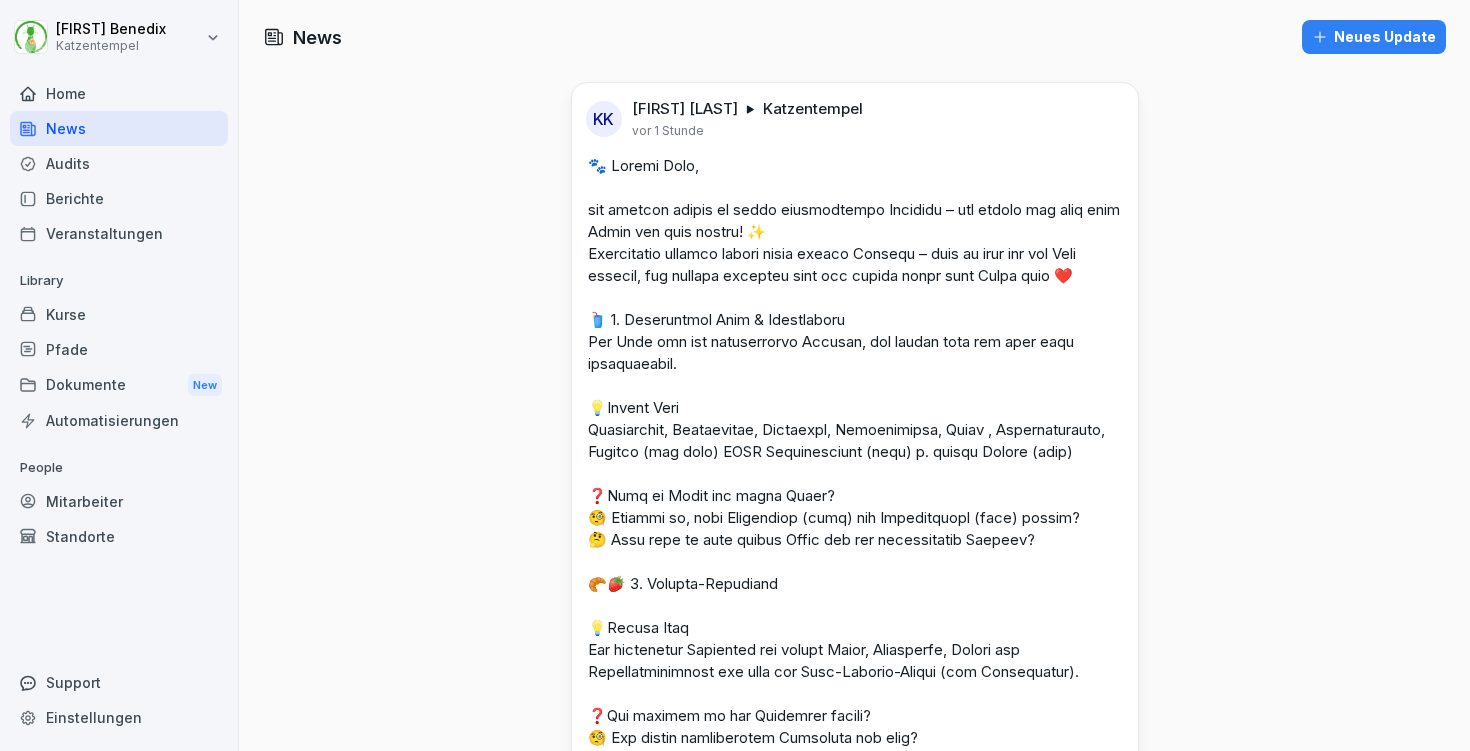 scroll, scrollTop: 0, scrollLeft: 0, axis: both 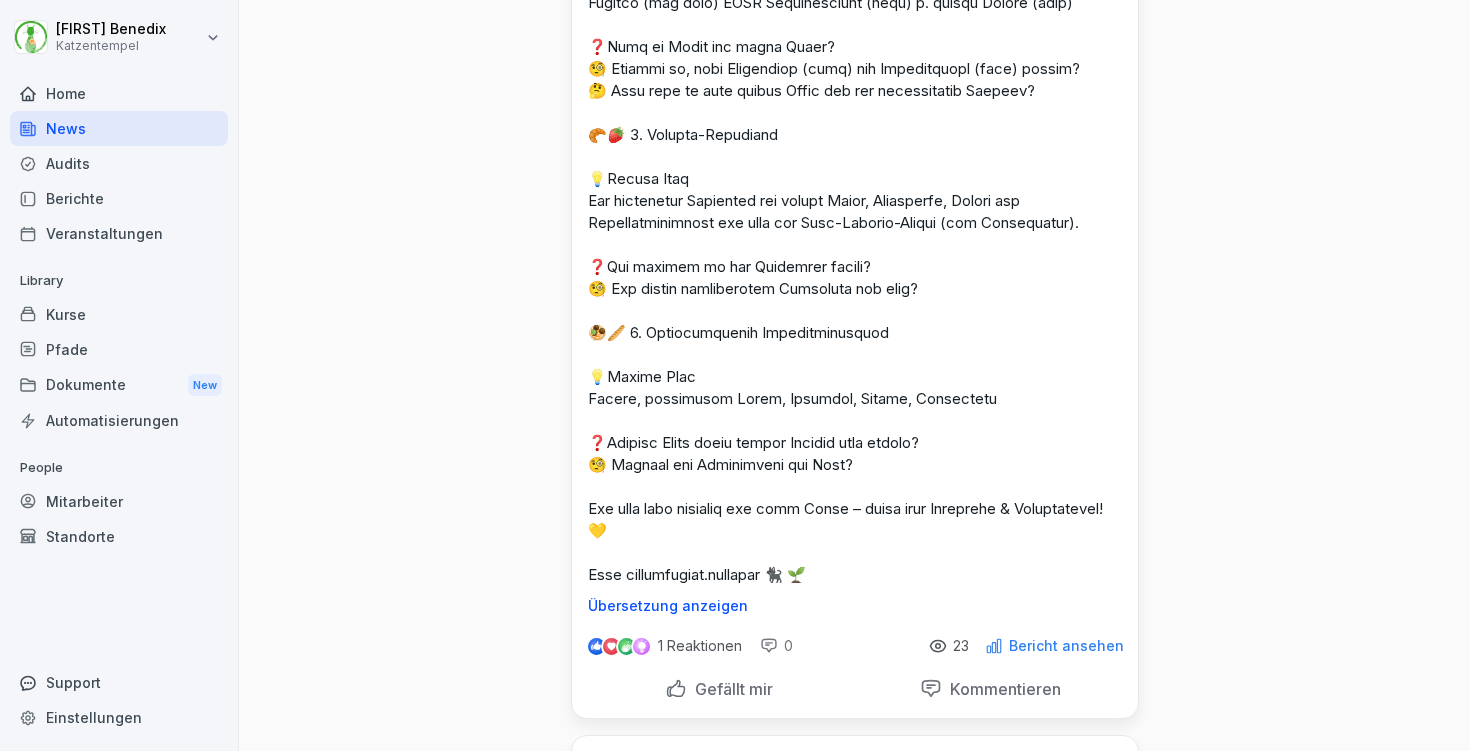 click on "1 Reaktionen 0 23 Bericht ansehen" at bounding box center [855, 642] 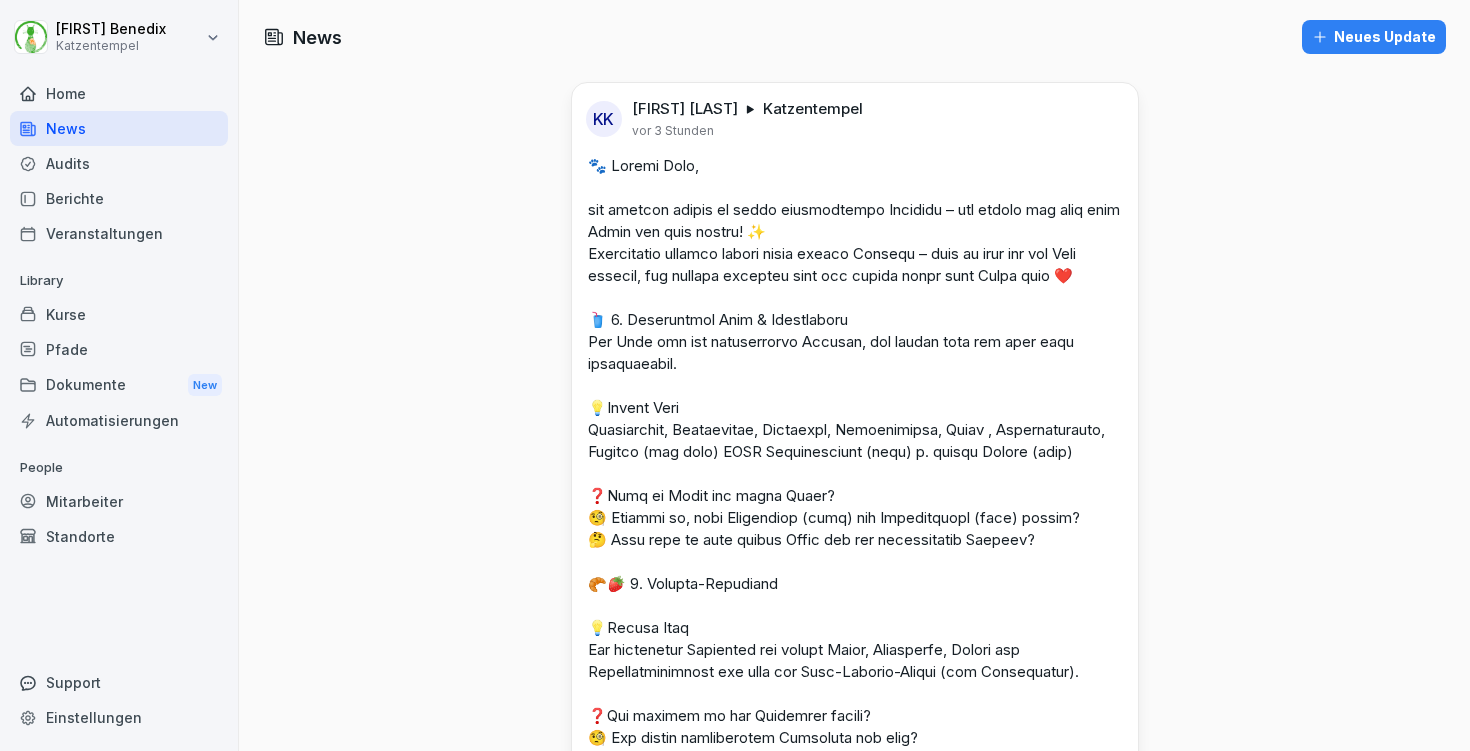 scroll, scrollTop: 0, scrollLeft: 0, axis: both 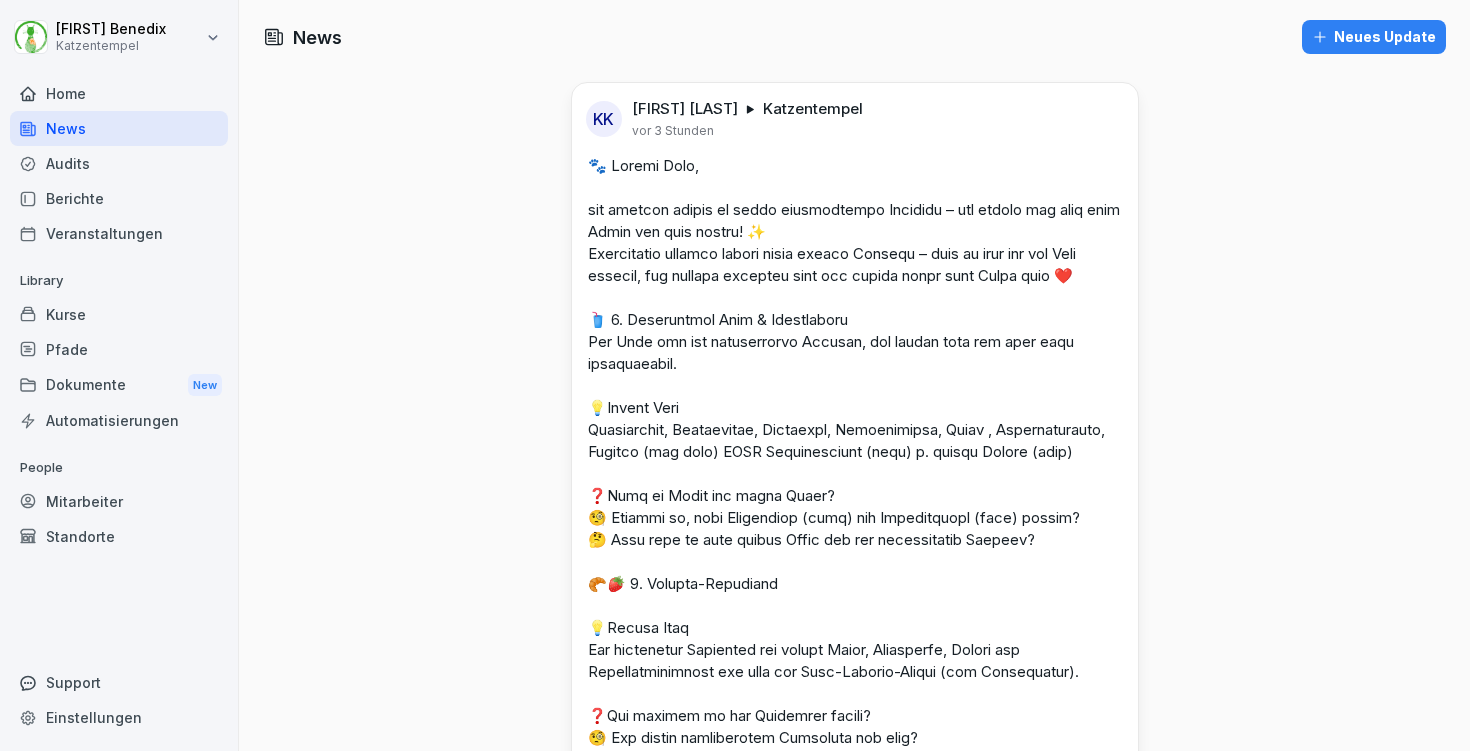 click on "Kurse" at bounding box center [119, 314] 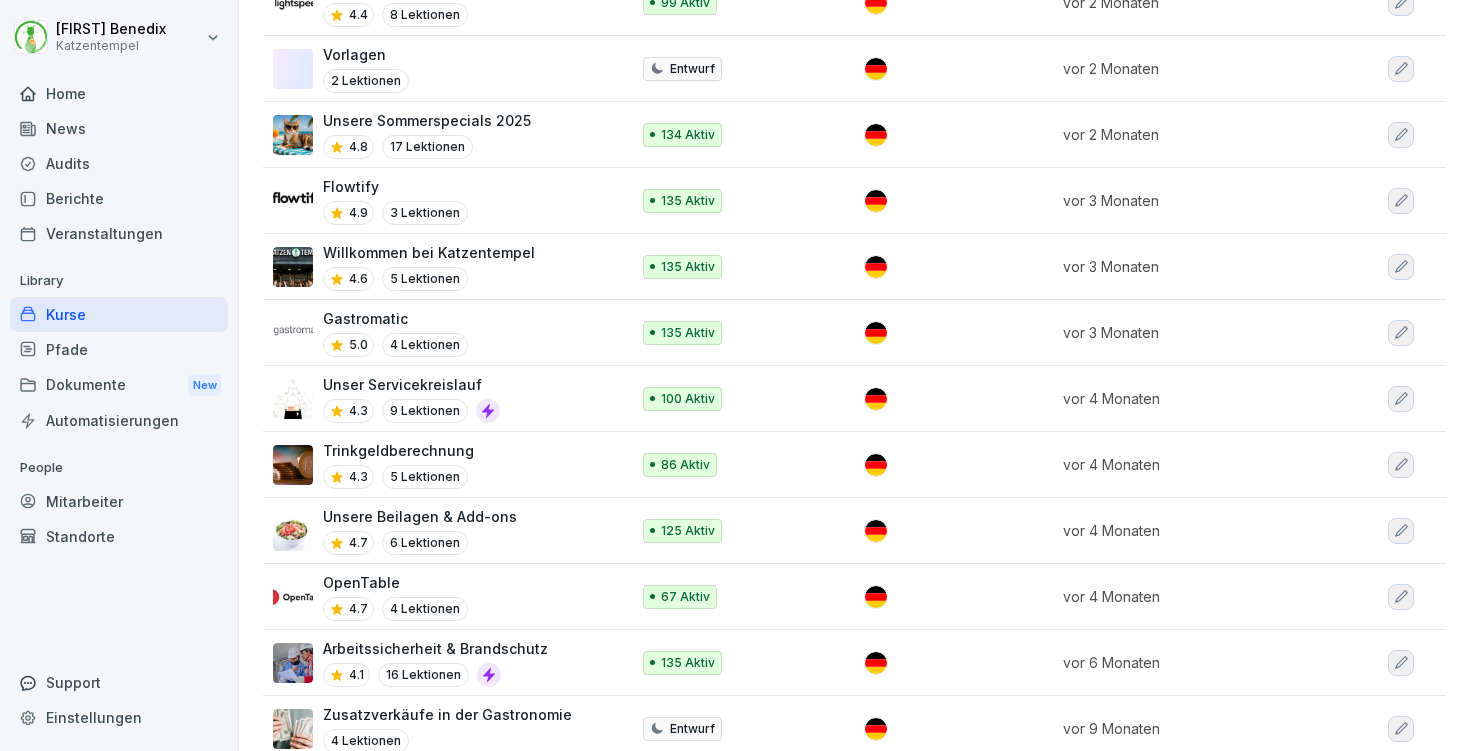 scroll, scrollTop: 2223, scrollLeft: 0, axis: vertical 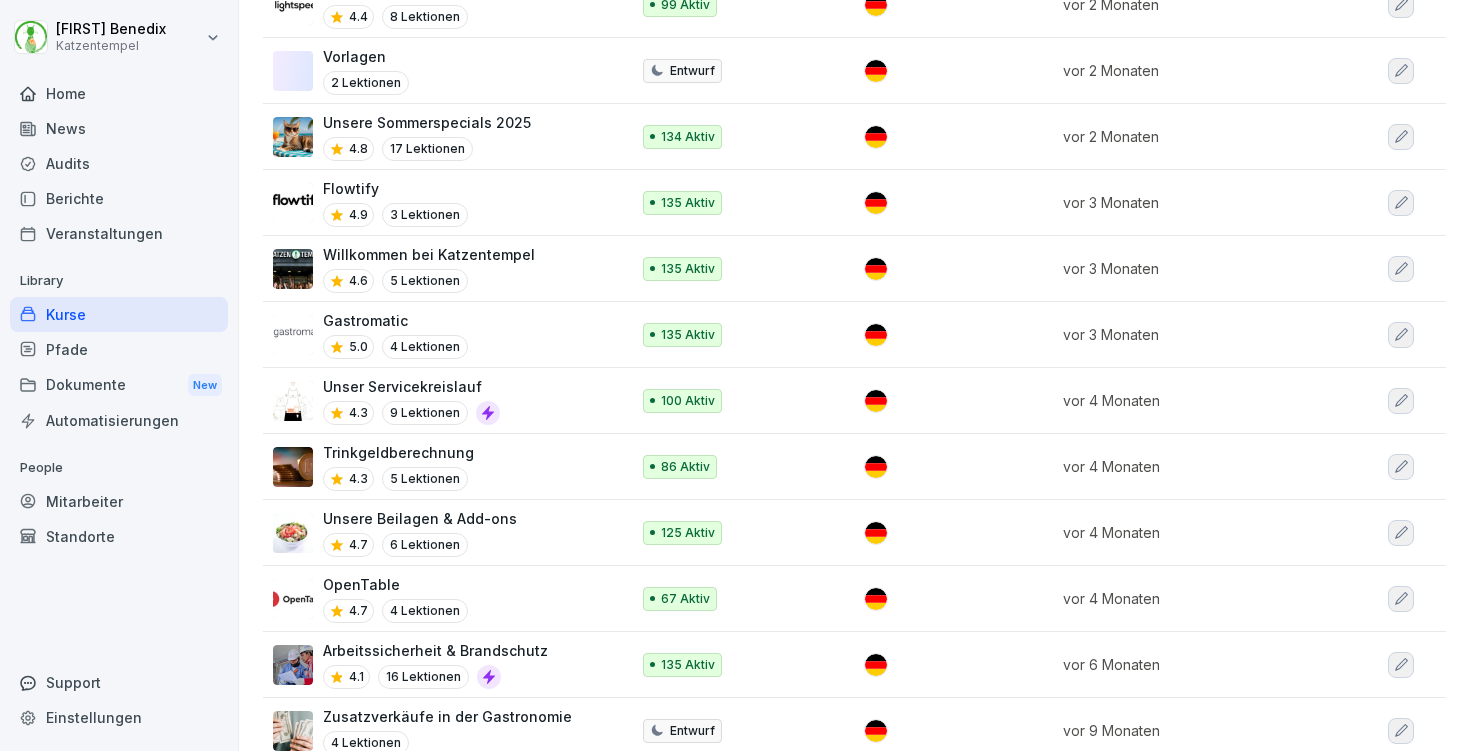 click on "OpenTable 4.7 4 Lektionen" at bounding box center (441, 598) 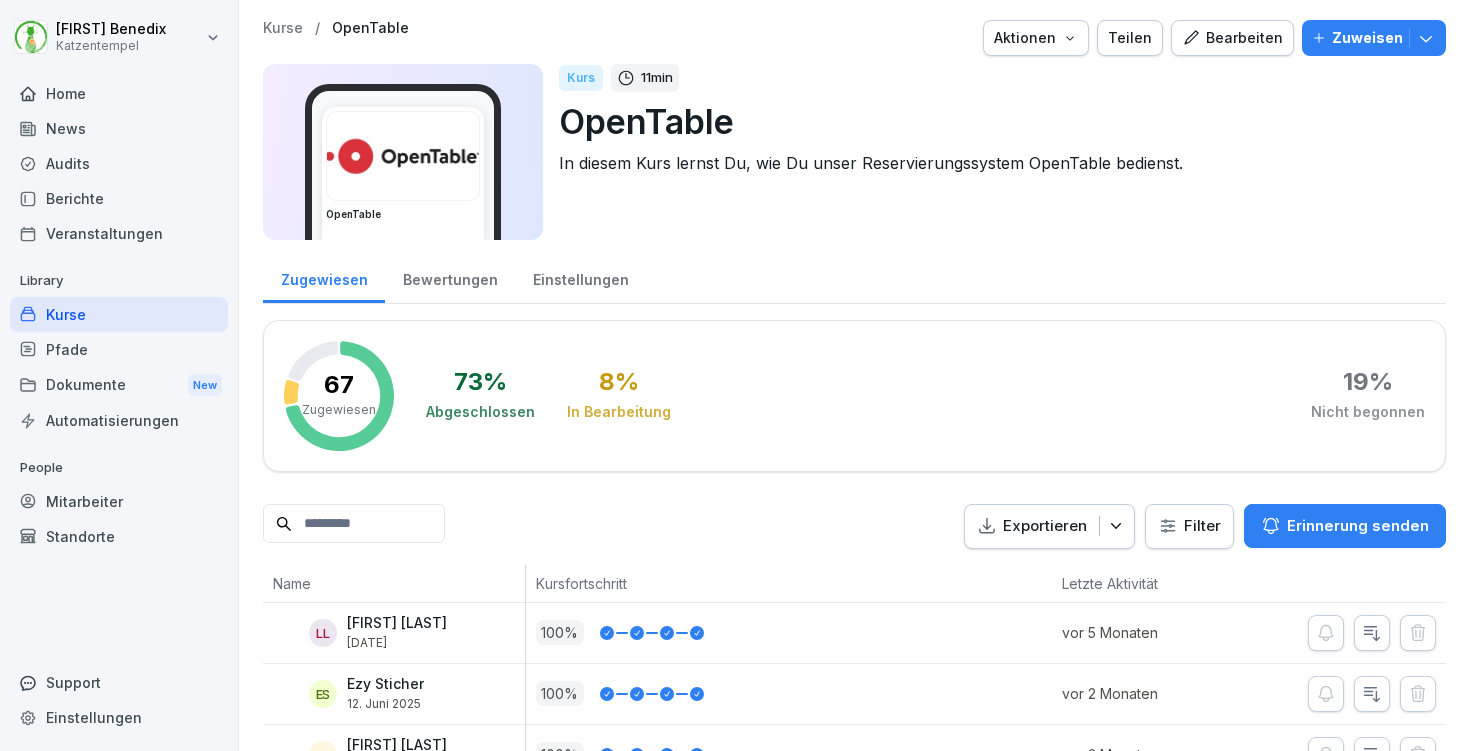 scroll, scrollTop: 0, scrollLeft: 0, axis: both 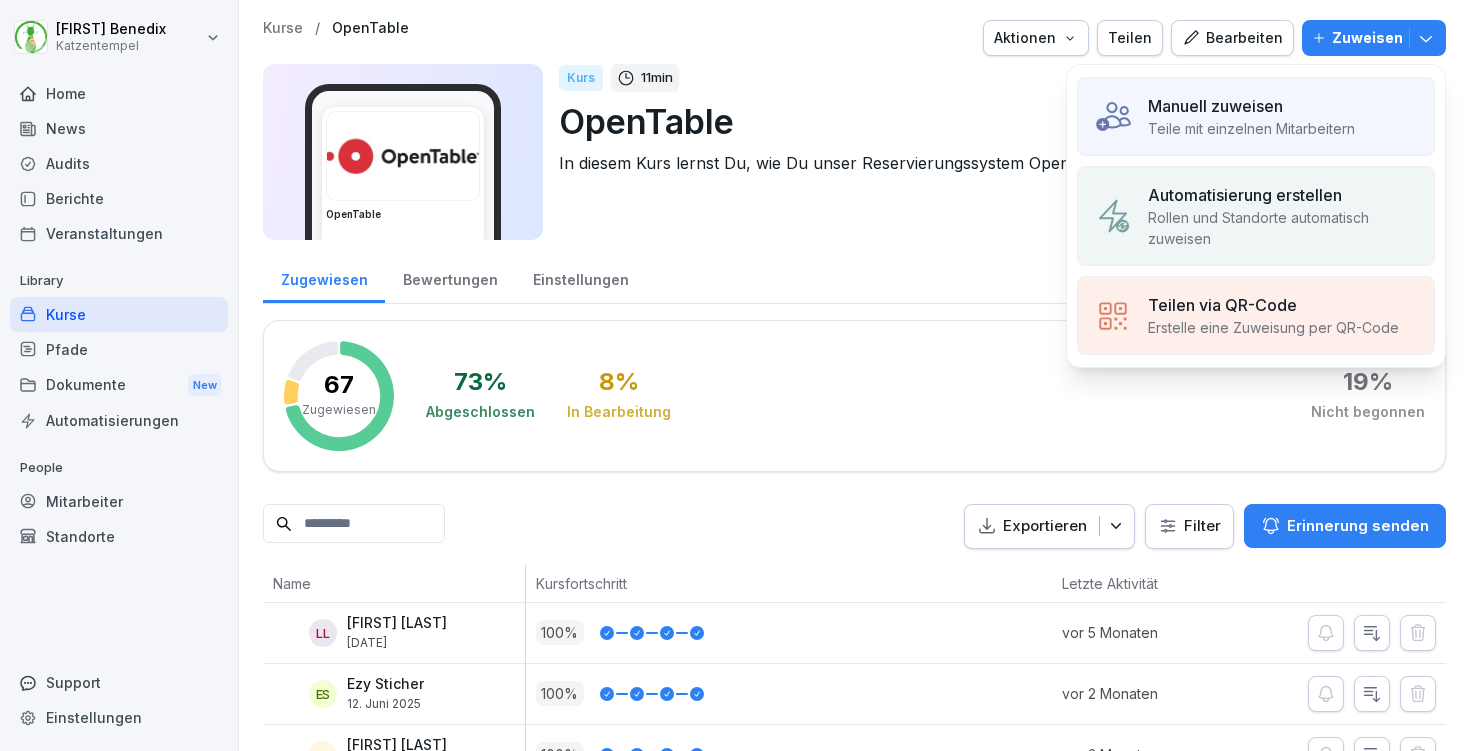 click on "Teile mit einzelnen Mitarbeitern" at bounding box center [1251, 128] 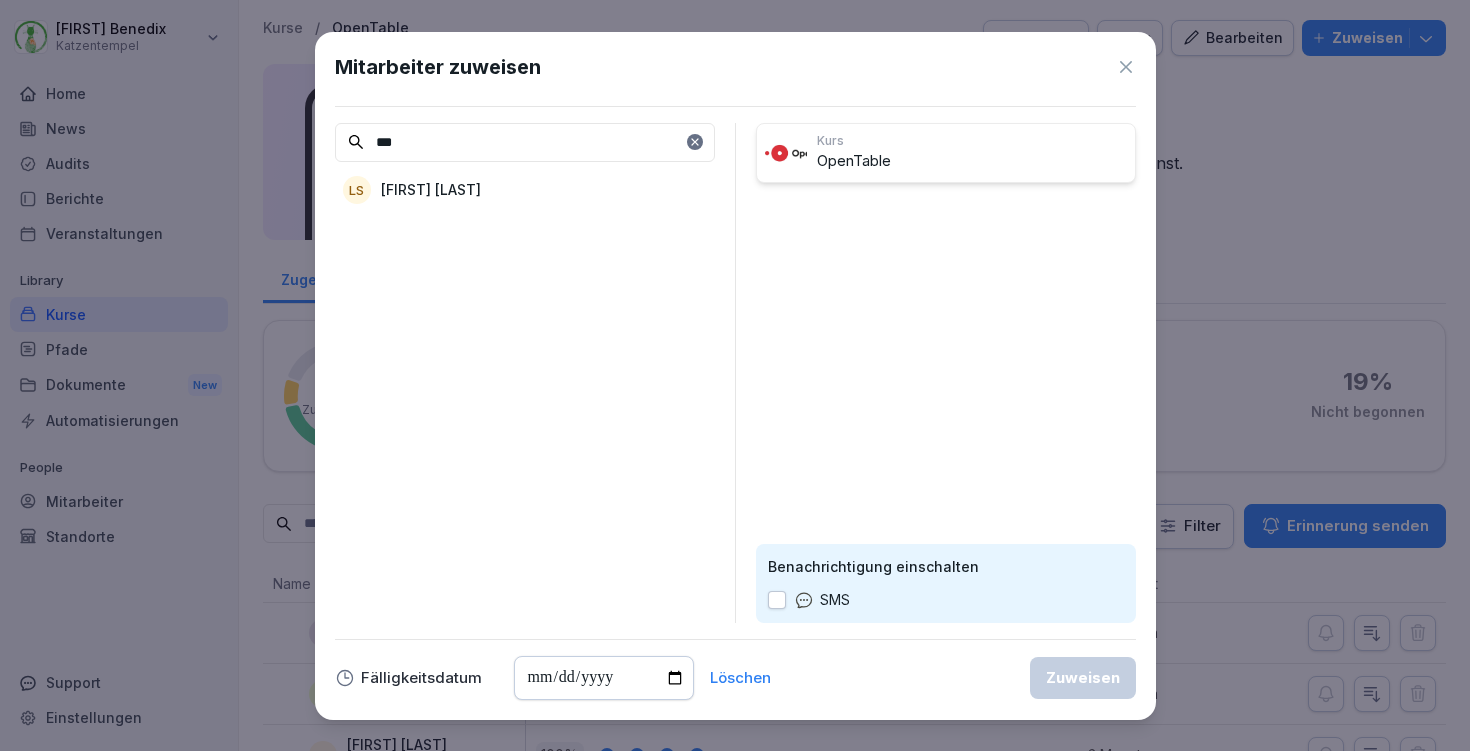 type on "***" 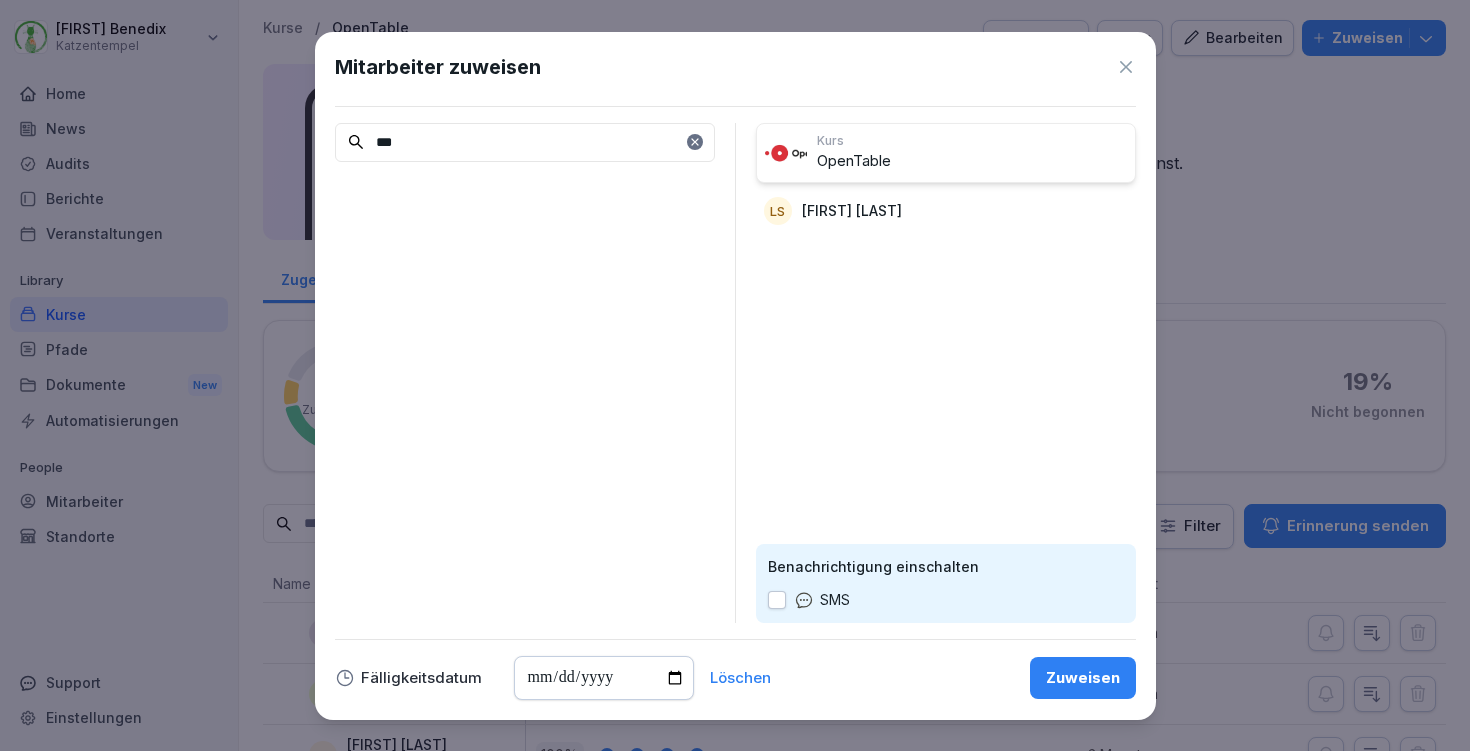click on "***" at bounding box center [525, 142] 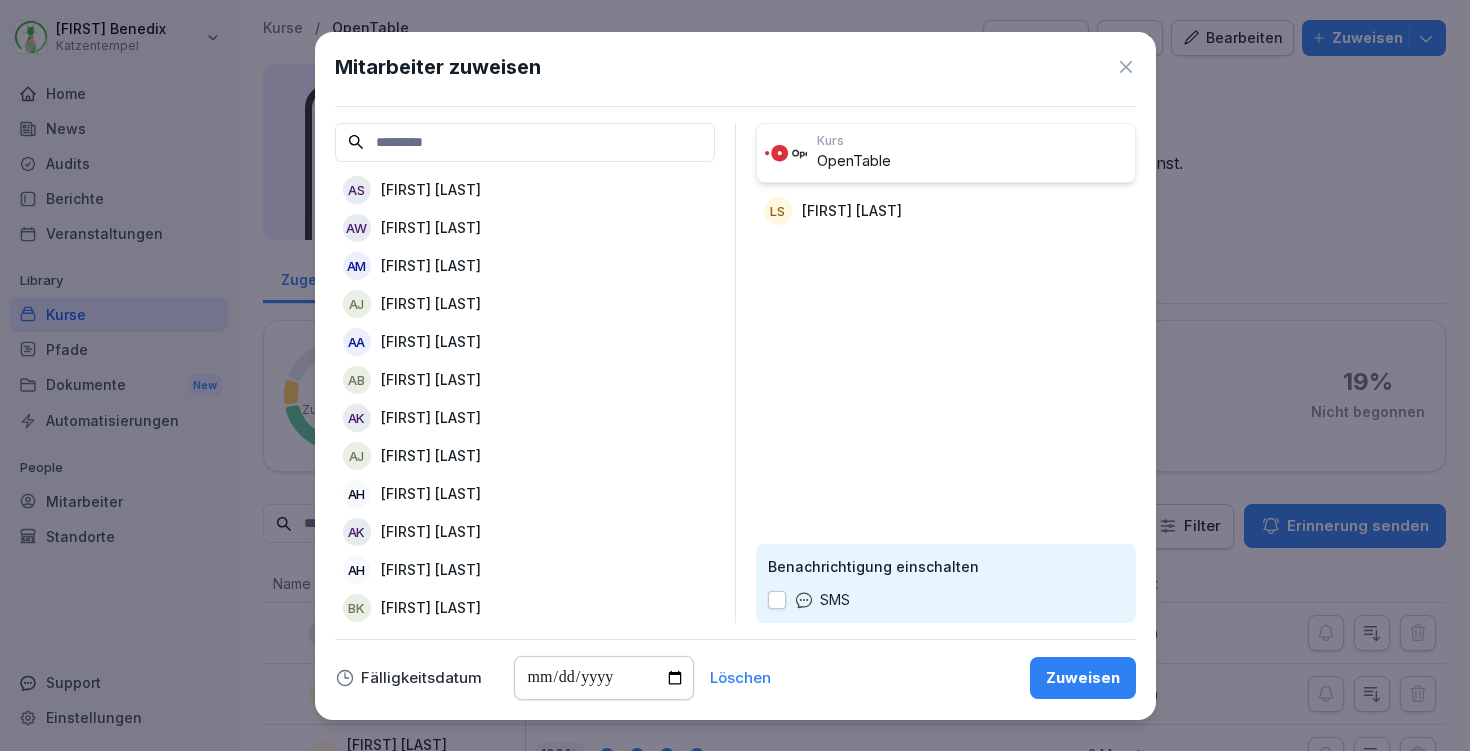 click 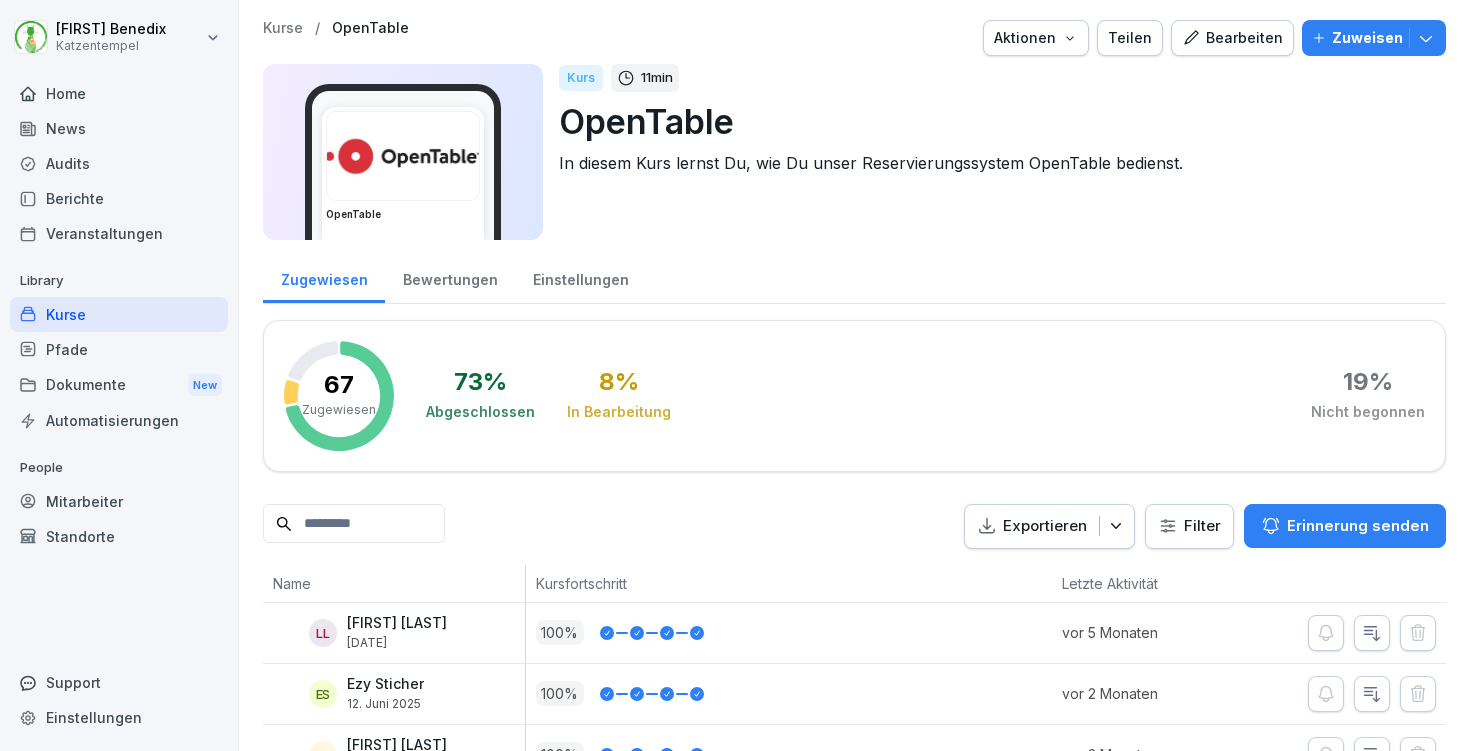 click on "Home" at bounding box center (119, 93) 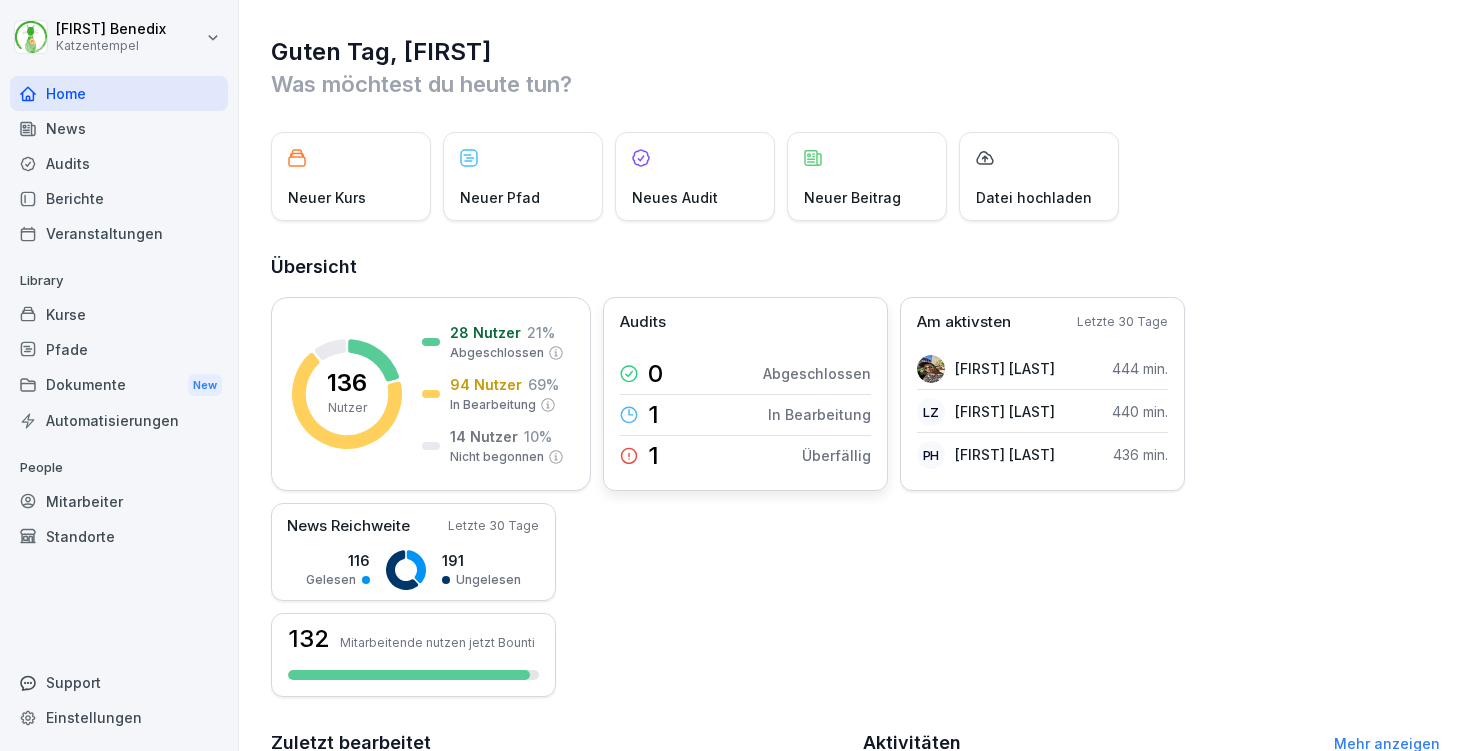 click on "1 Überfällig" at bounding box center (745, 456) 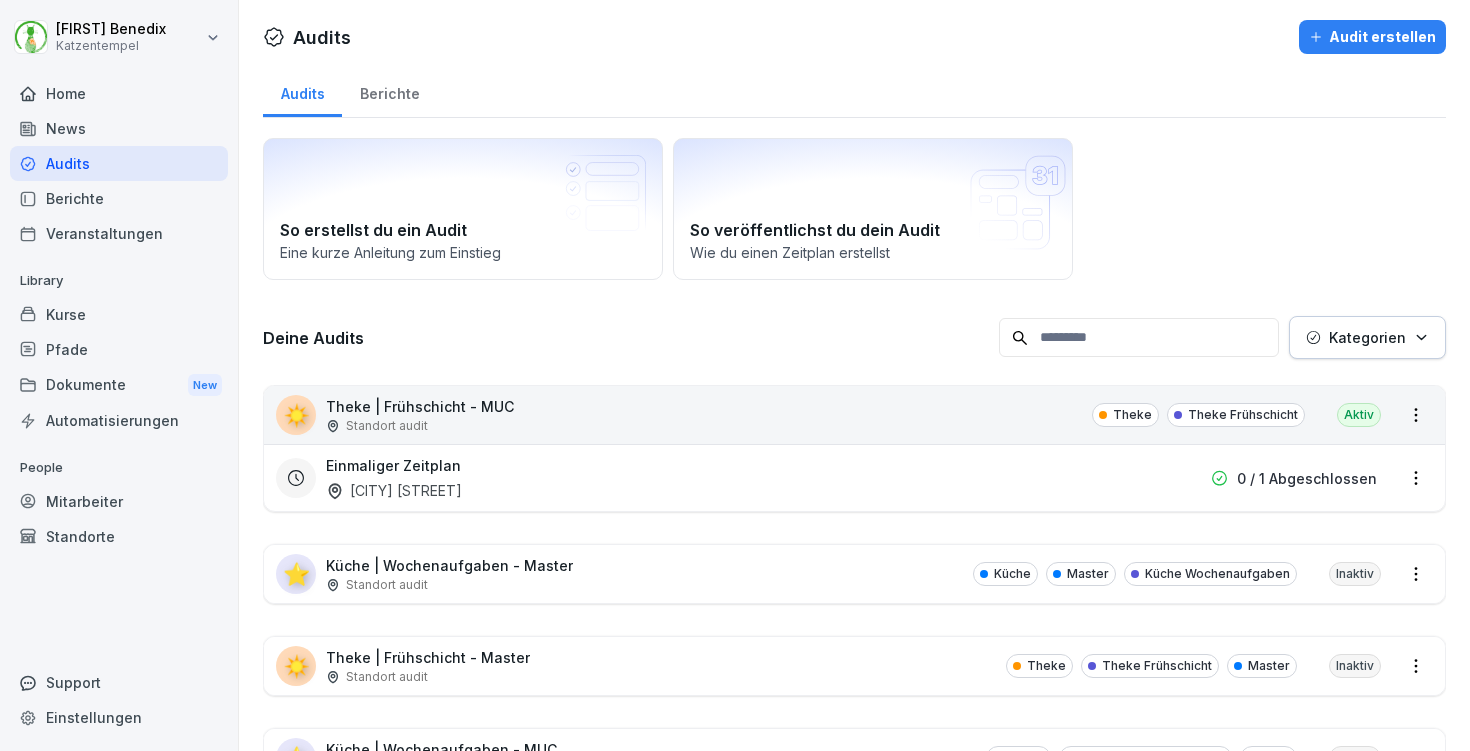 click on "Berichte" at bounding box center (389, 91) 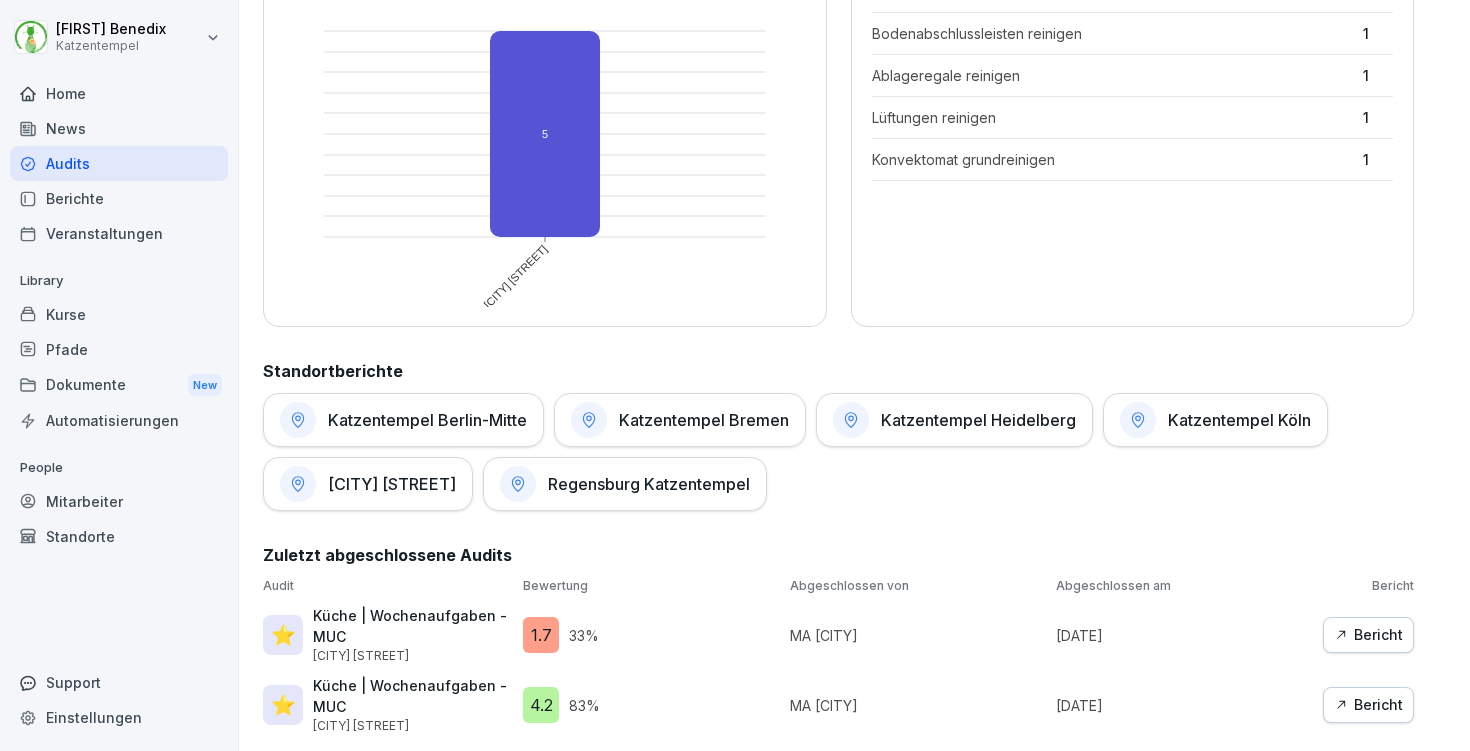 scroll, scrollTop: 678, scrollLeft: 0, axis: vertical 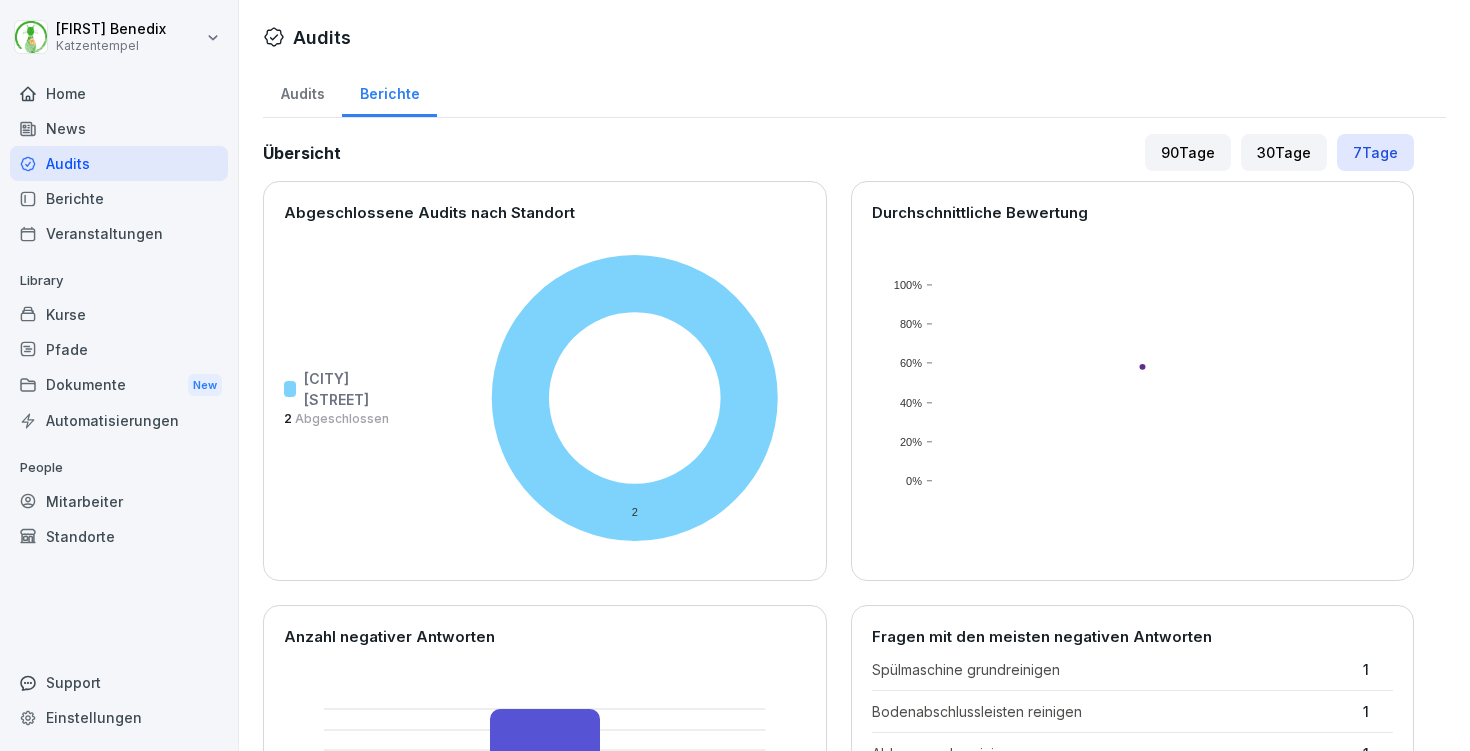 click on "Audits" at bounding box center [302, 91] 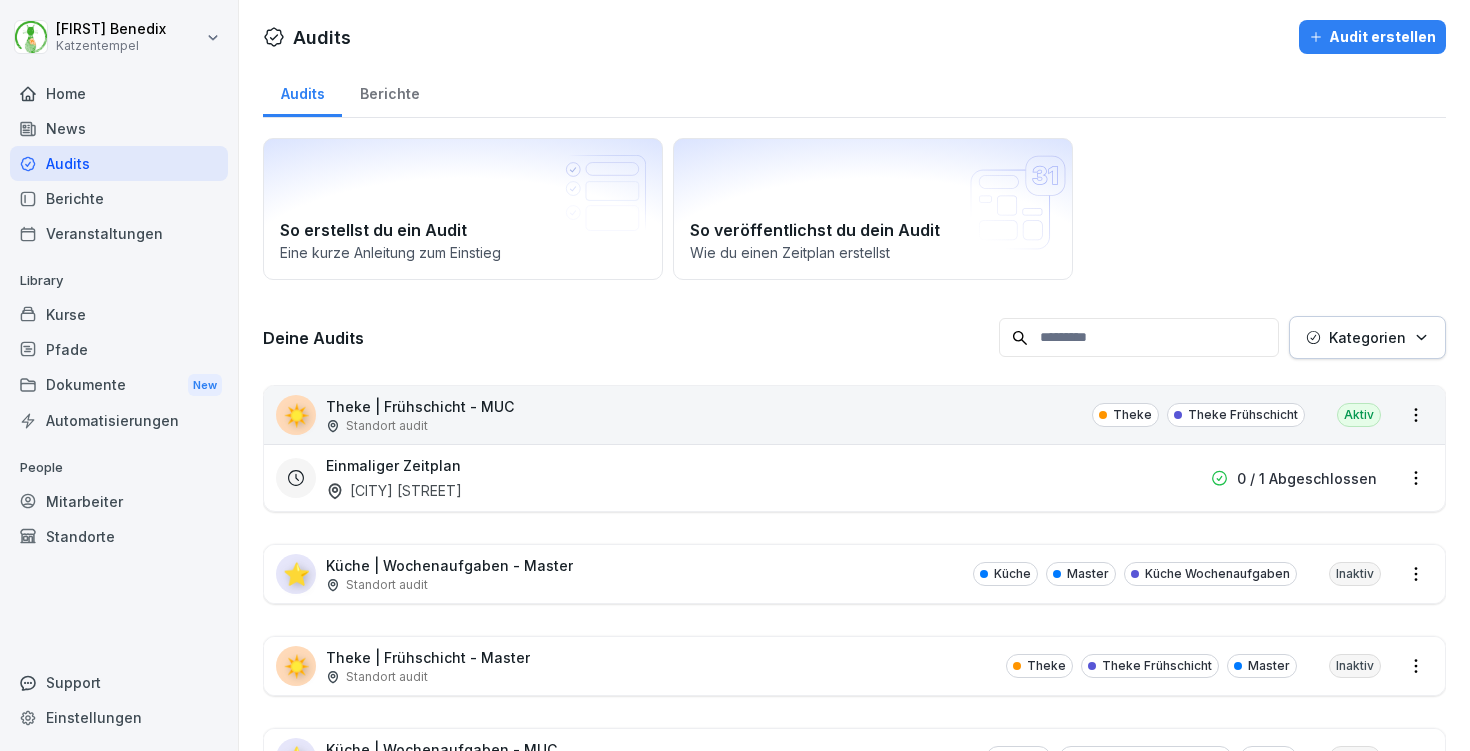 click on "Einmaliger Zeitplan [CITY] [STREET]" at bounding box center [726, 478] 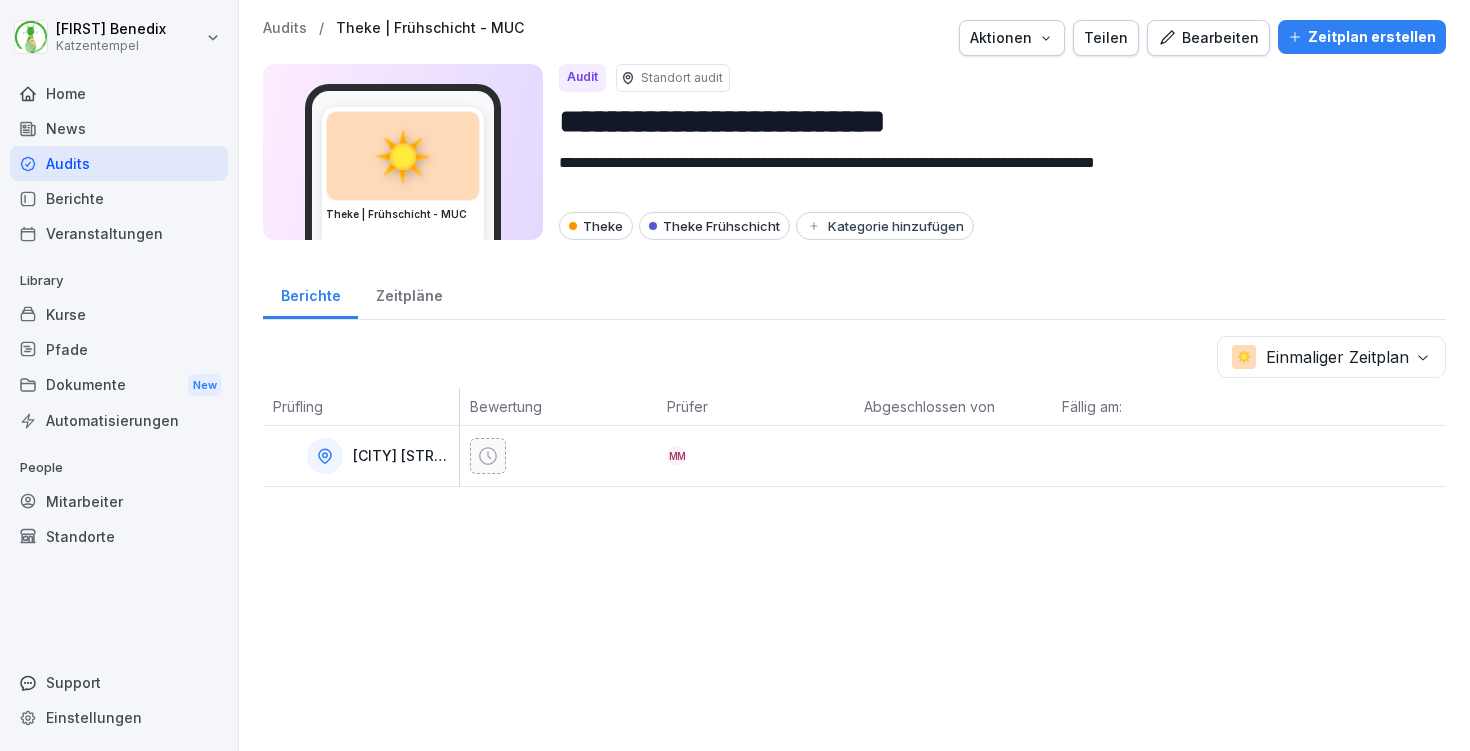 click on "Audits" at bounding box center (285, 28) 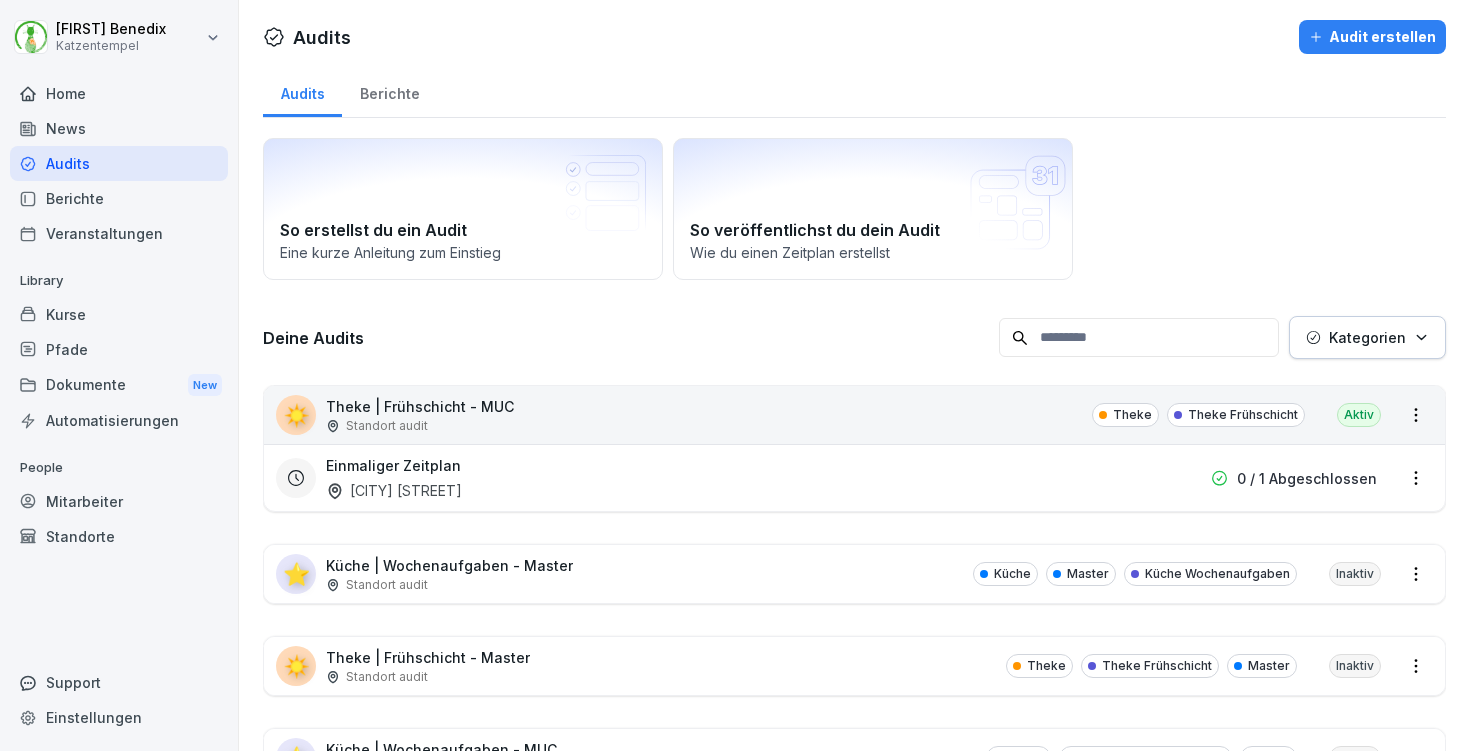 click on "Laura [LAST] Katzentempel Home News Audits Berichte Veranstaltungen Library Kurse Pfade Dokumente New Automatisierungen People Mitarbeiter Standorte Support Einstellungen Audits Audit erstellen Audits Berichte So erstellst du ein Audit Eine kurze Anleitung zum Einstieg So veröffentlichst du dein Audit Wie du einen Zeitplan erstellst Deine Audits Kategorien ☀️ Theke | Frühschicht - MUC Standort audit Theke Theke Frühschicht Aktiv Einmaliger Zeitplan [CITY] [STREET] 0 / 1 Abgeschlossen ⭐ Küche | Wochenaufgaben - Master Standort audit Küche Master Küche Wochenaufgaben Inaktiv ☀️ Theke | Frühschicht - Master Standort audit Theke Theke Frühschicht Master Inaktiv ⭐ Küche | Wochenaufgaben - MUC Standort audit Küche Küche Wochenaufgaben MUC Inaktiv 🌙 Küche | Spätschicht - Master Standort audit Inaktiv 🪐 Küche | Wareneingang | Transgourmet - Master Standort audit Inaktiv 🌙 Theke | Spätschicht - Master Standort audit Inaktiv ☀️ Küche | Frühschicht - Master Inaktiv" at bounding box center (735, 375) 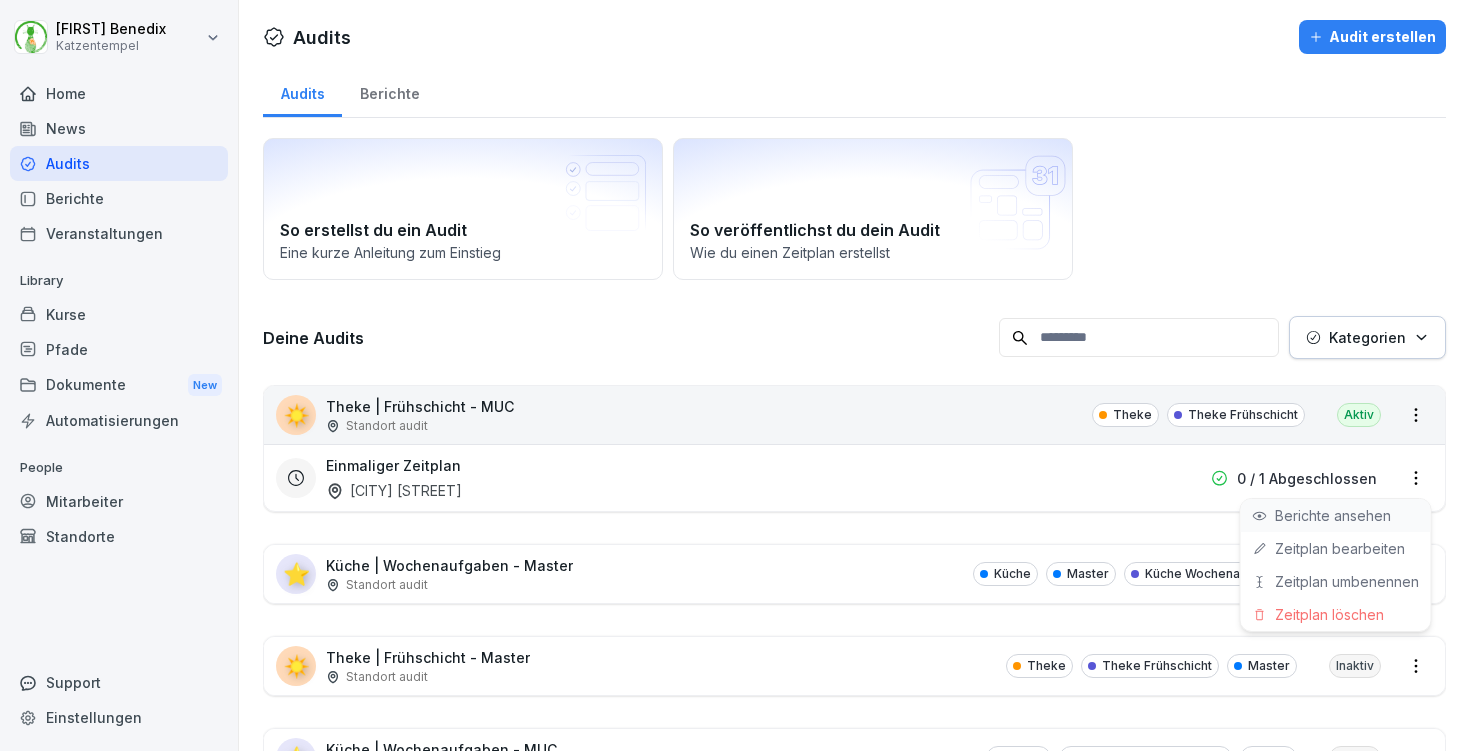 click on "Berichte ansehen" at bounding box center [0, 0] 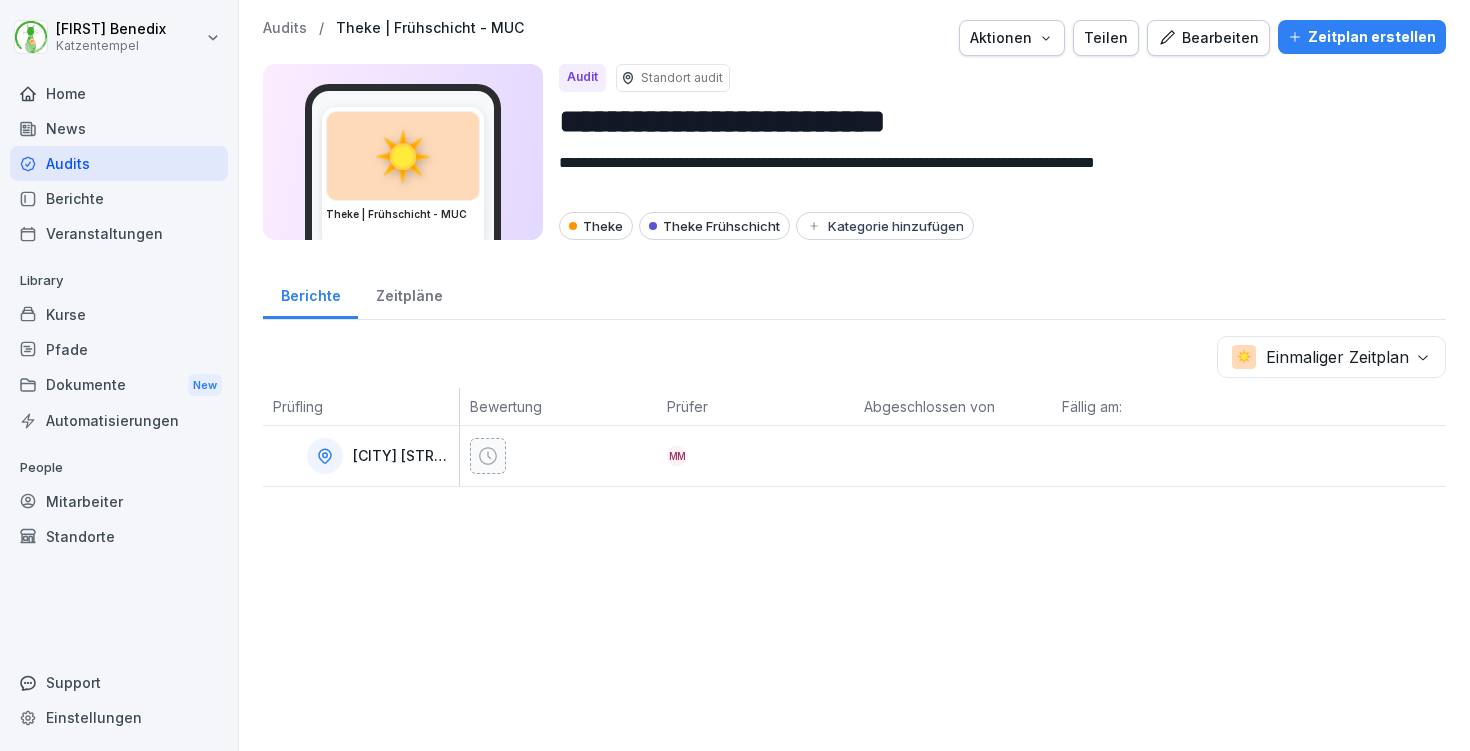 click on "Zeitpläne" at bounding box center [409, 293] 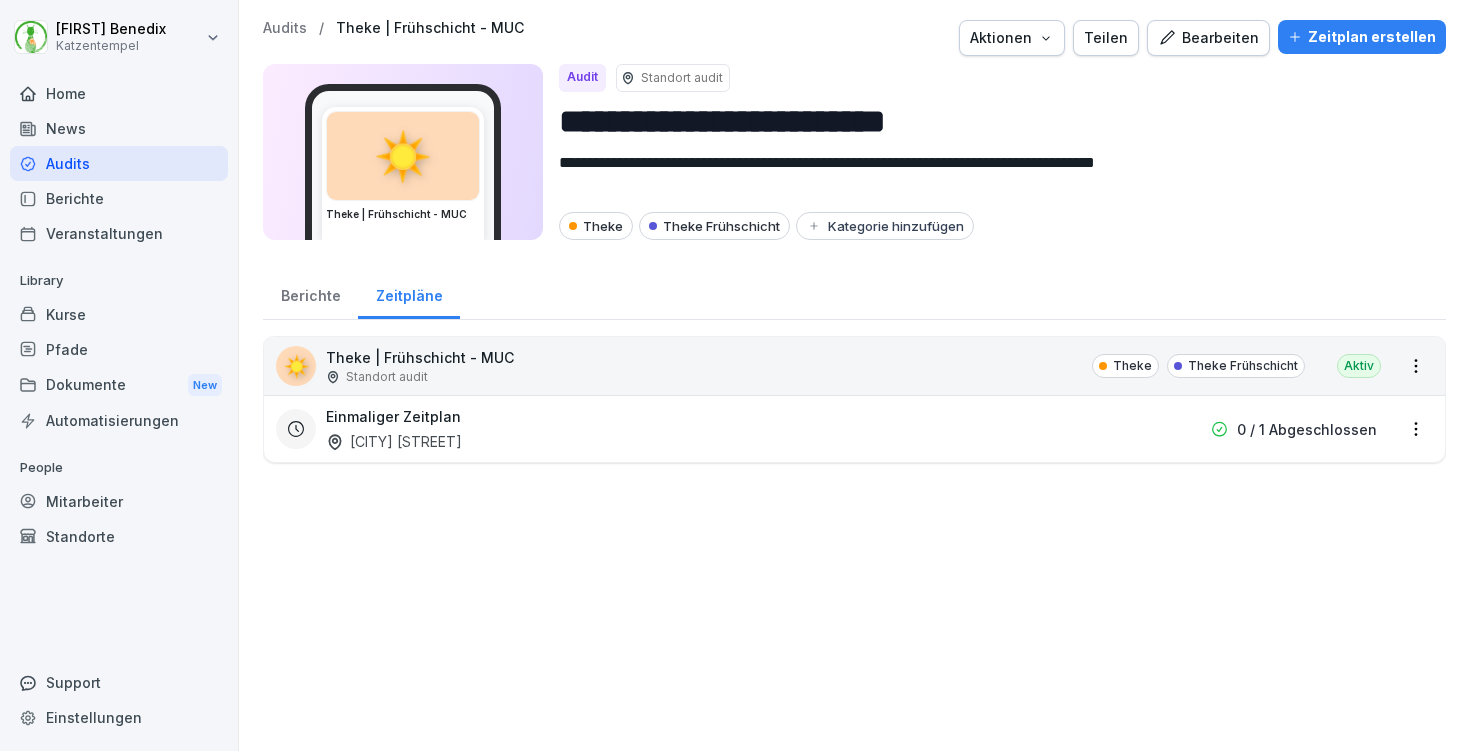 click on "**********" at bounding box center (735, 375) 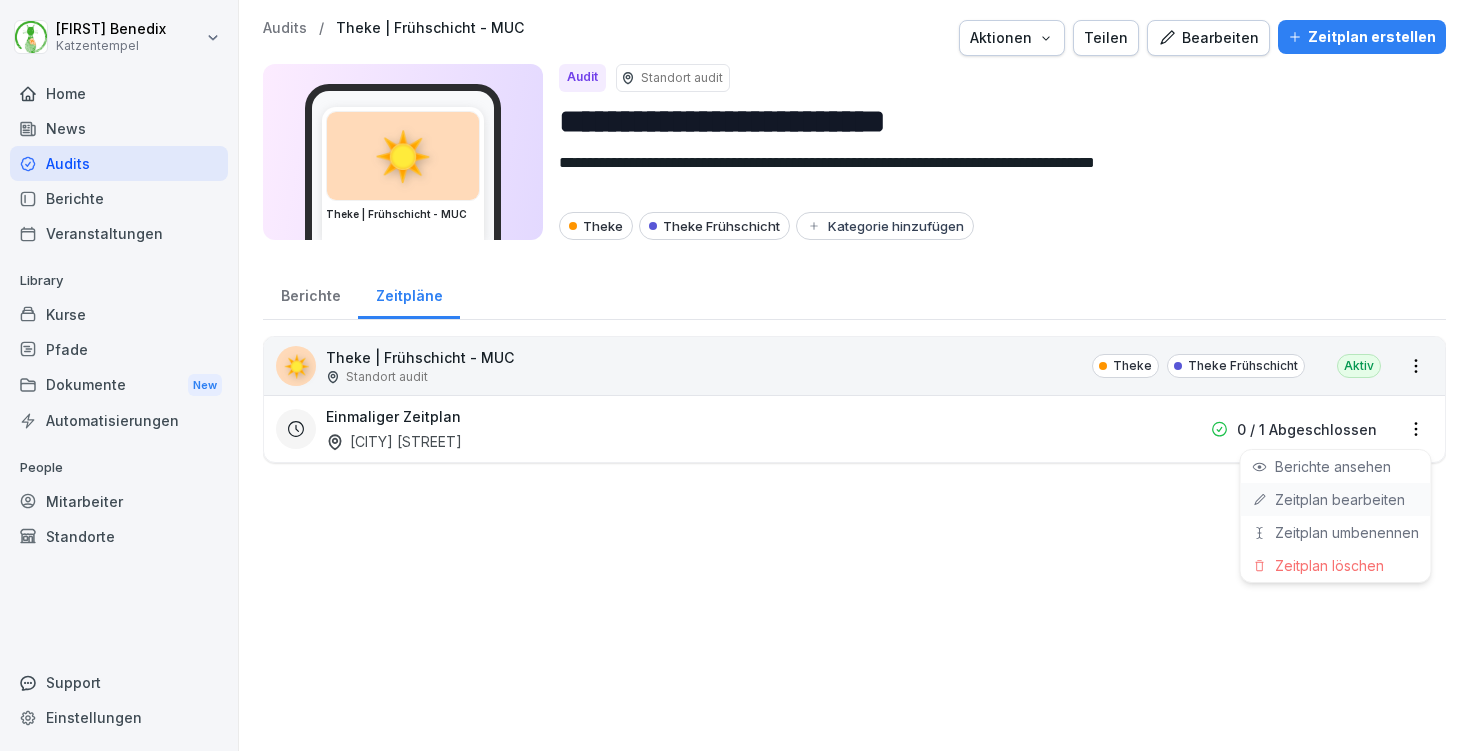 click on "Zeitplan bearbeiten" at bounding box center (0, 0) 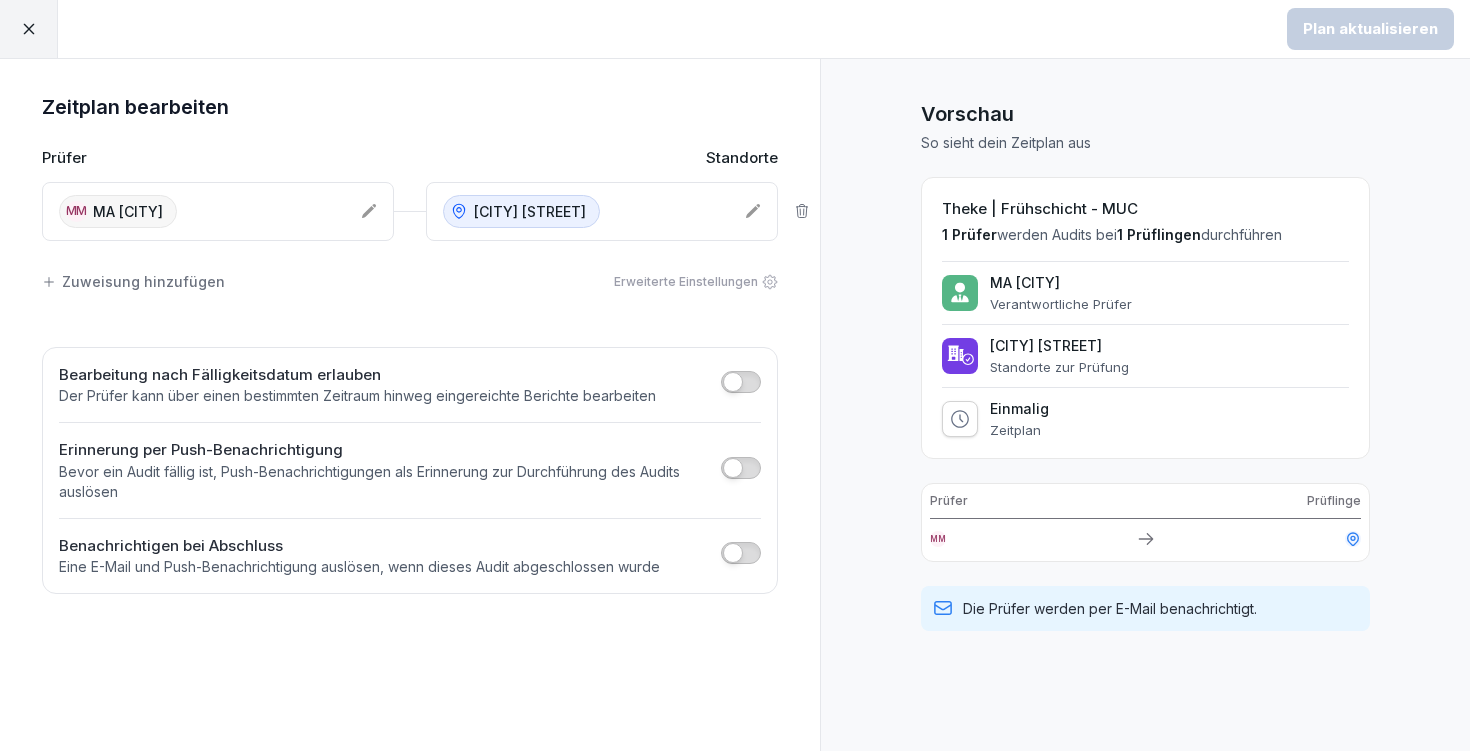 click on "MM MA [CITY]" at bounding box center [202, 211] 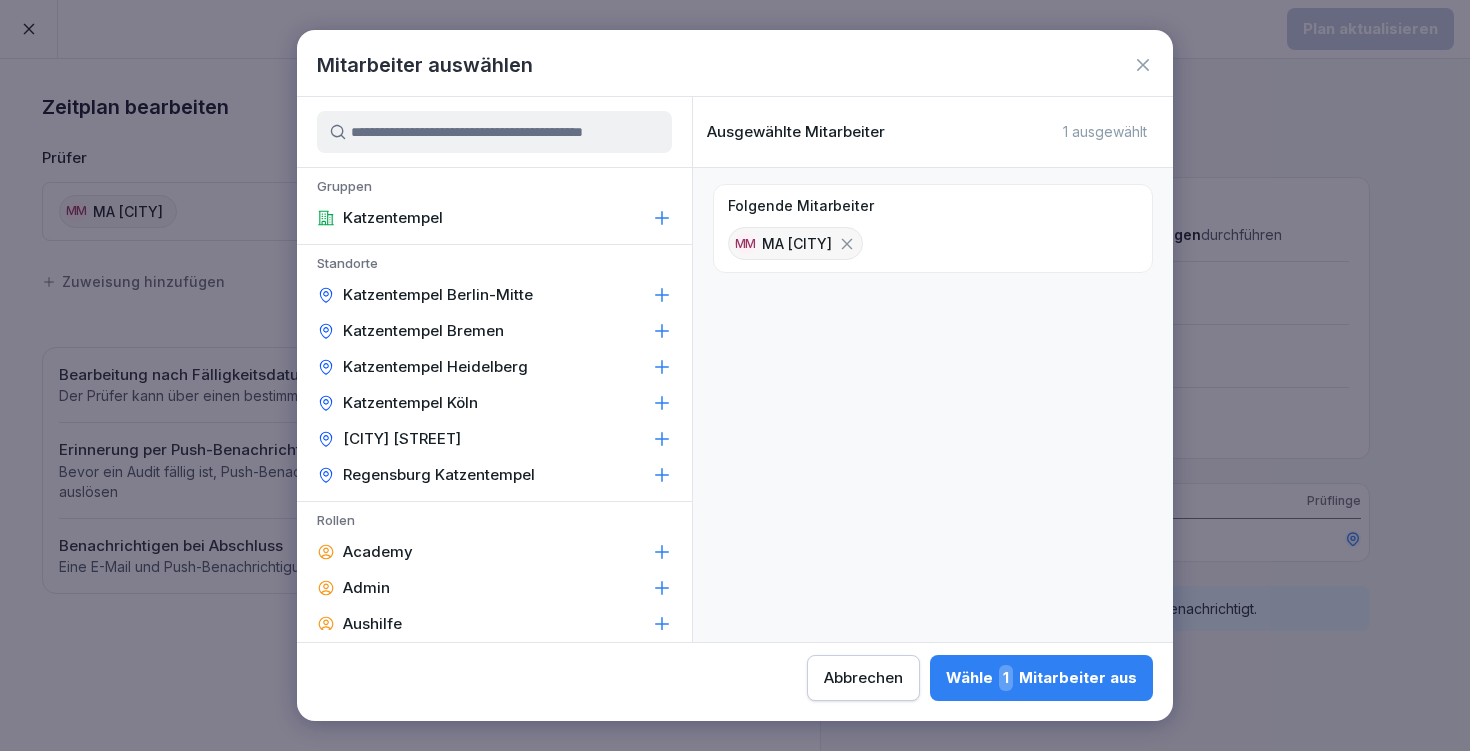 click 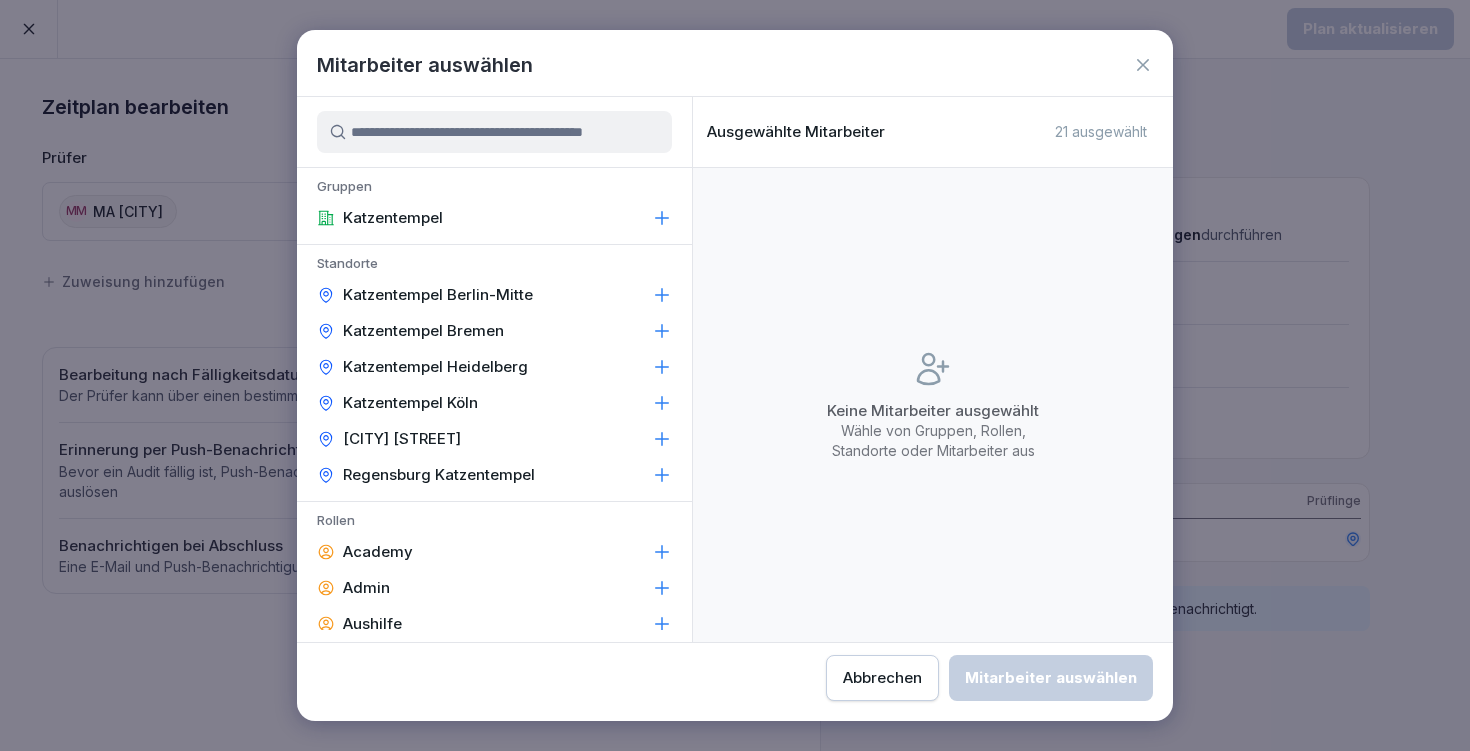 click at bounding box center [494, 132] 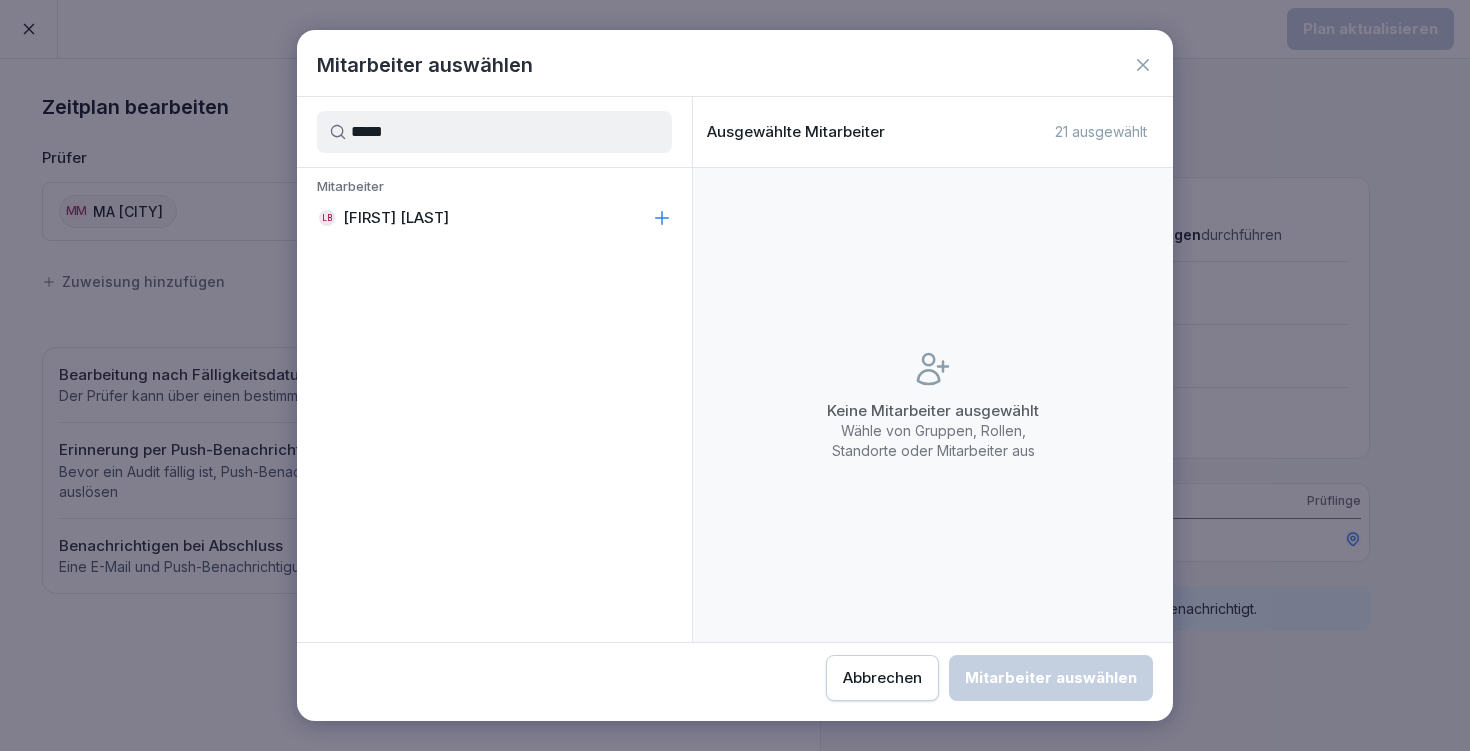 type on "*****" 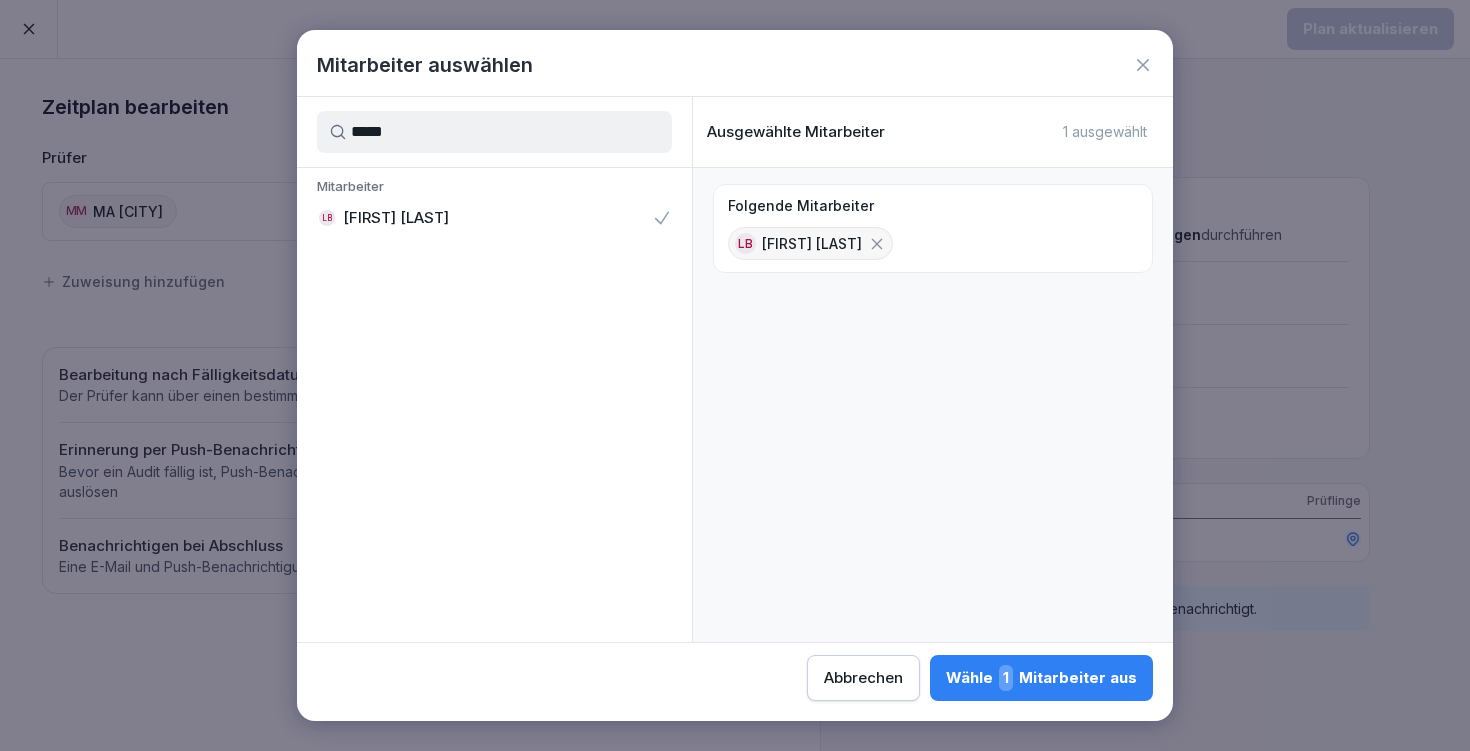 click on "Wähle  1  Mitarbeiter aus" at bounding box center (1041, 678) 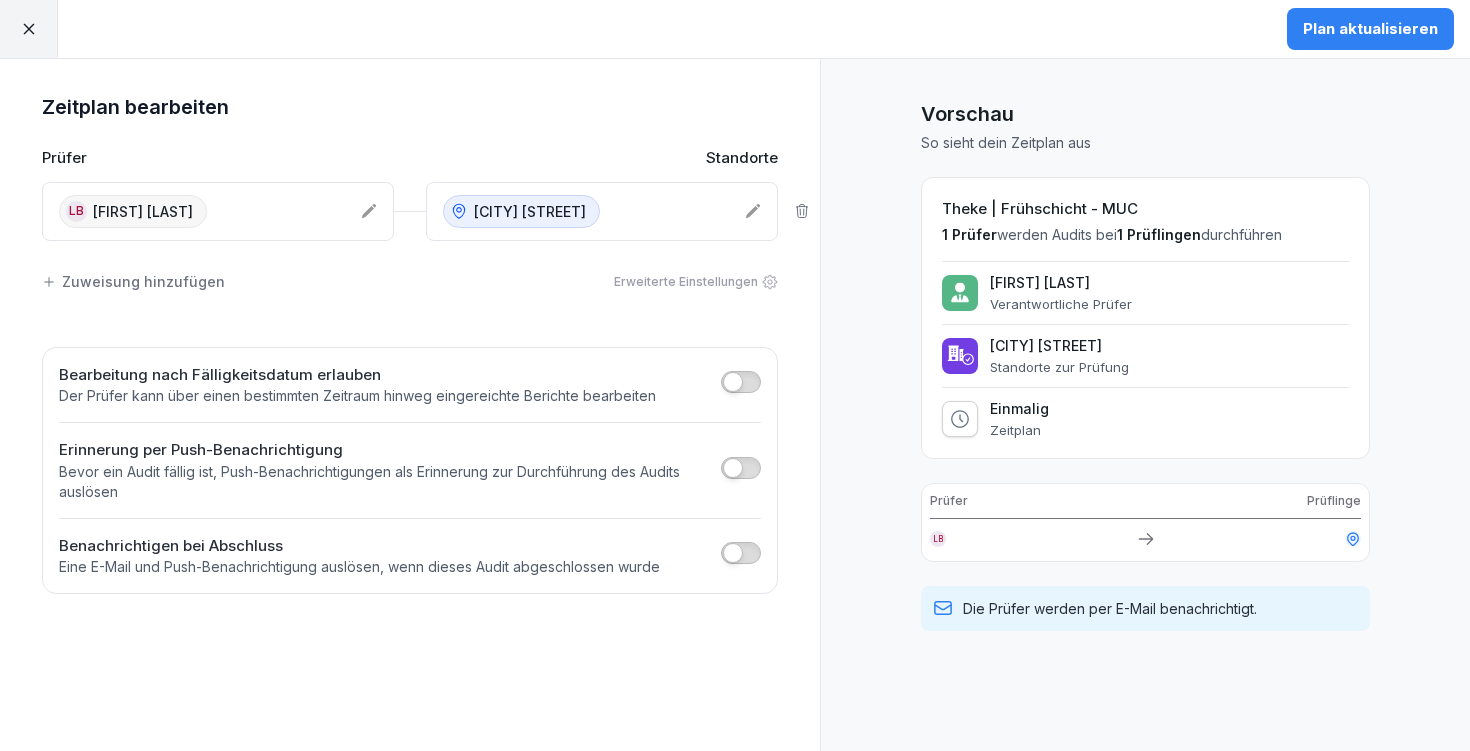 click on "Plan aktualisieren" at bounding box center [1370, 29] 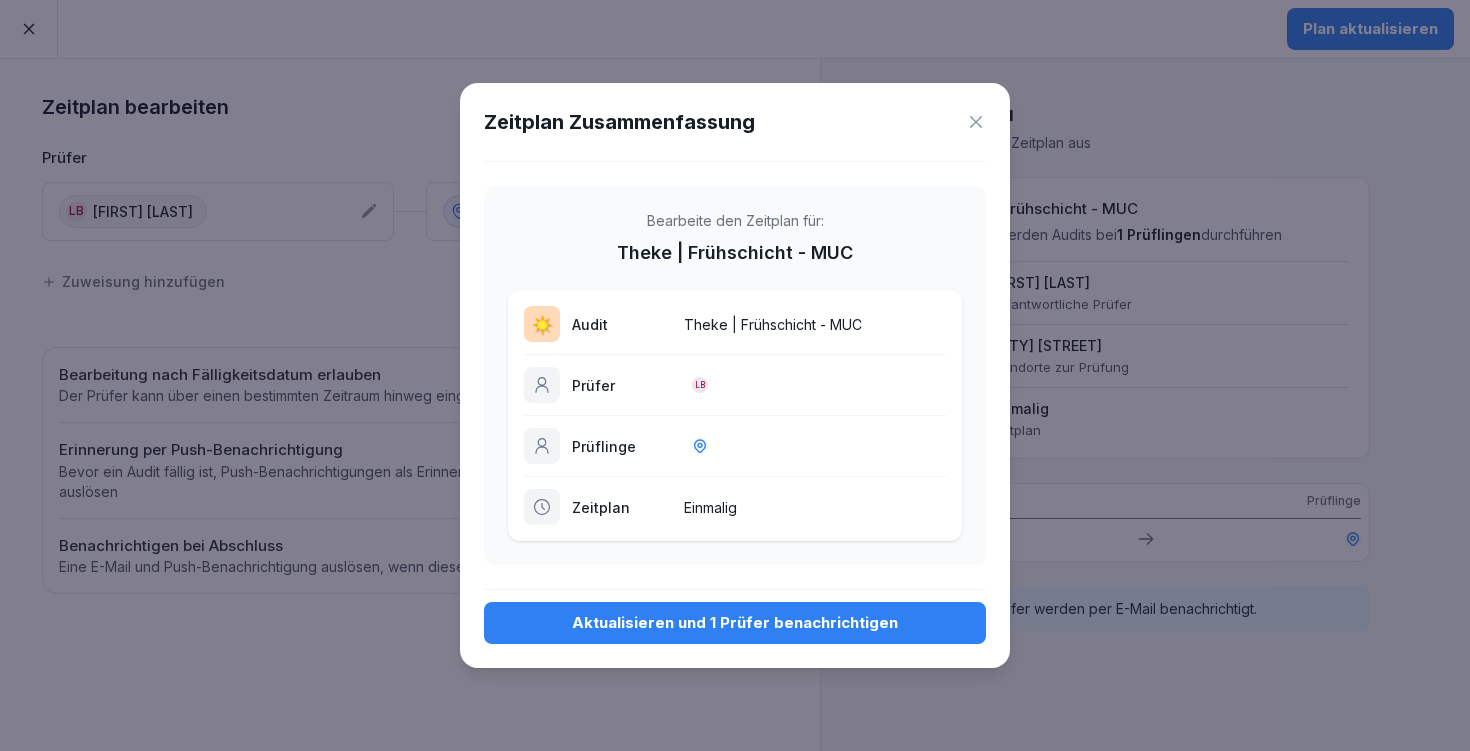 click on "Aktualisieren und 1 Prüfer benachrichtigen" at bounding box center (735, 623) 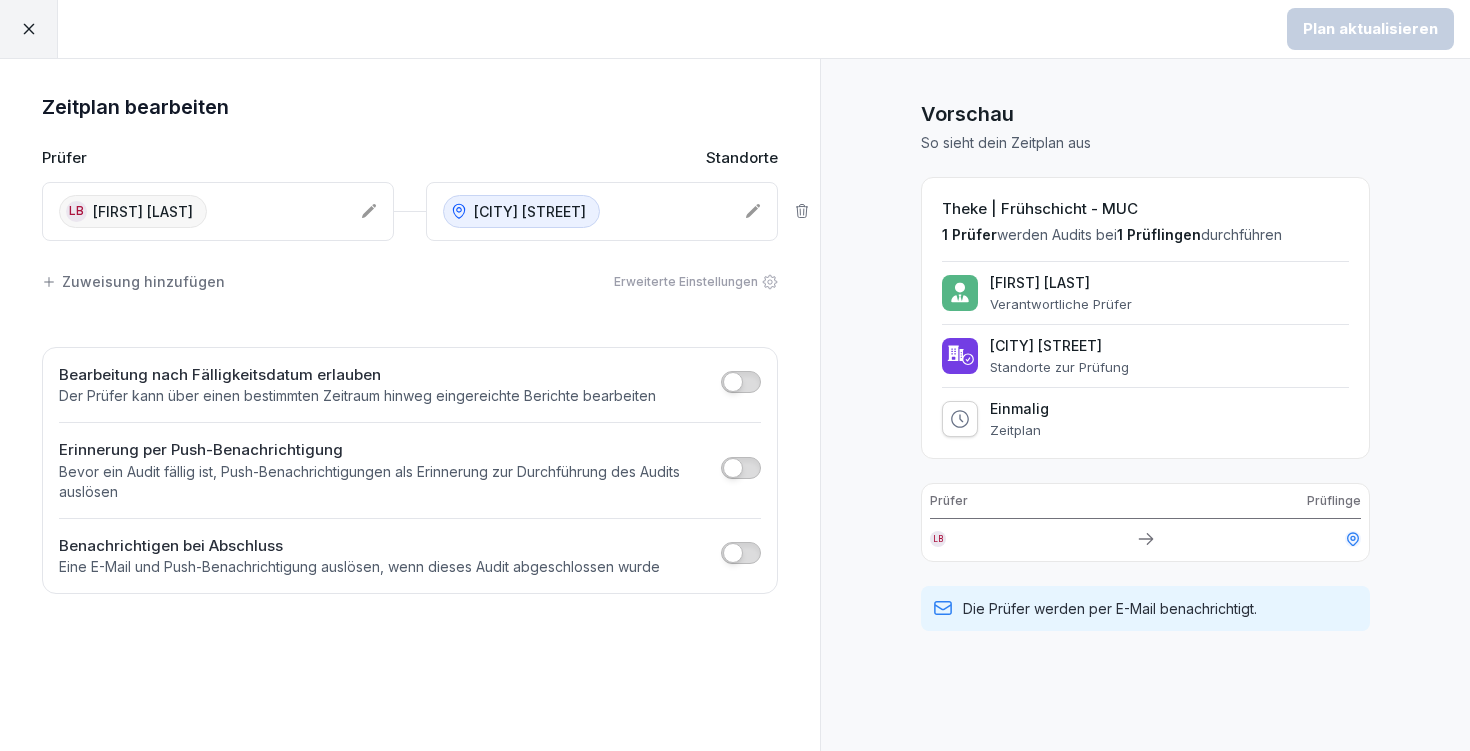 click 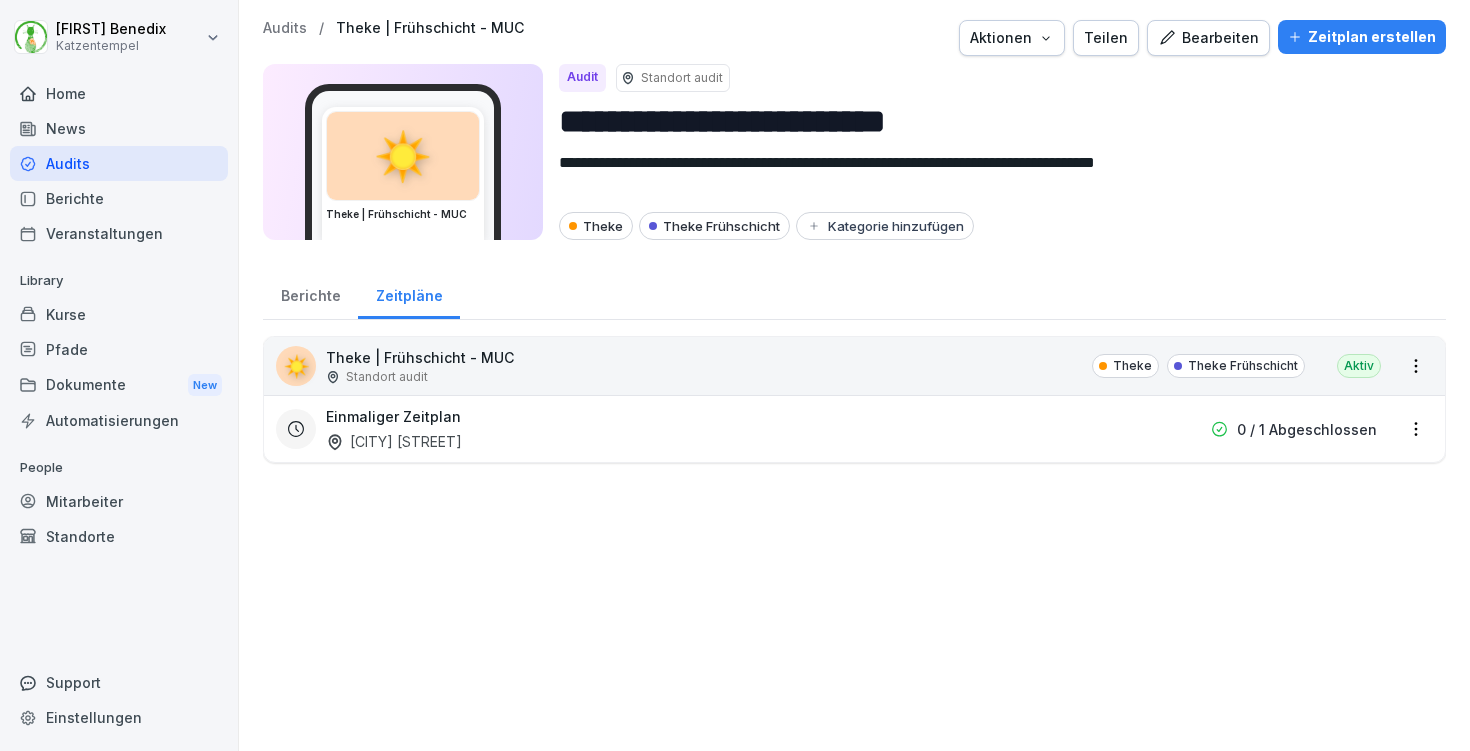 click on "**********" at bounding box center (854, 257) 